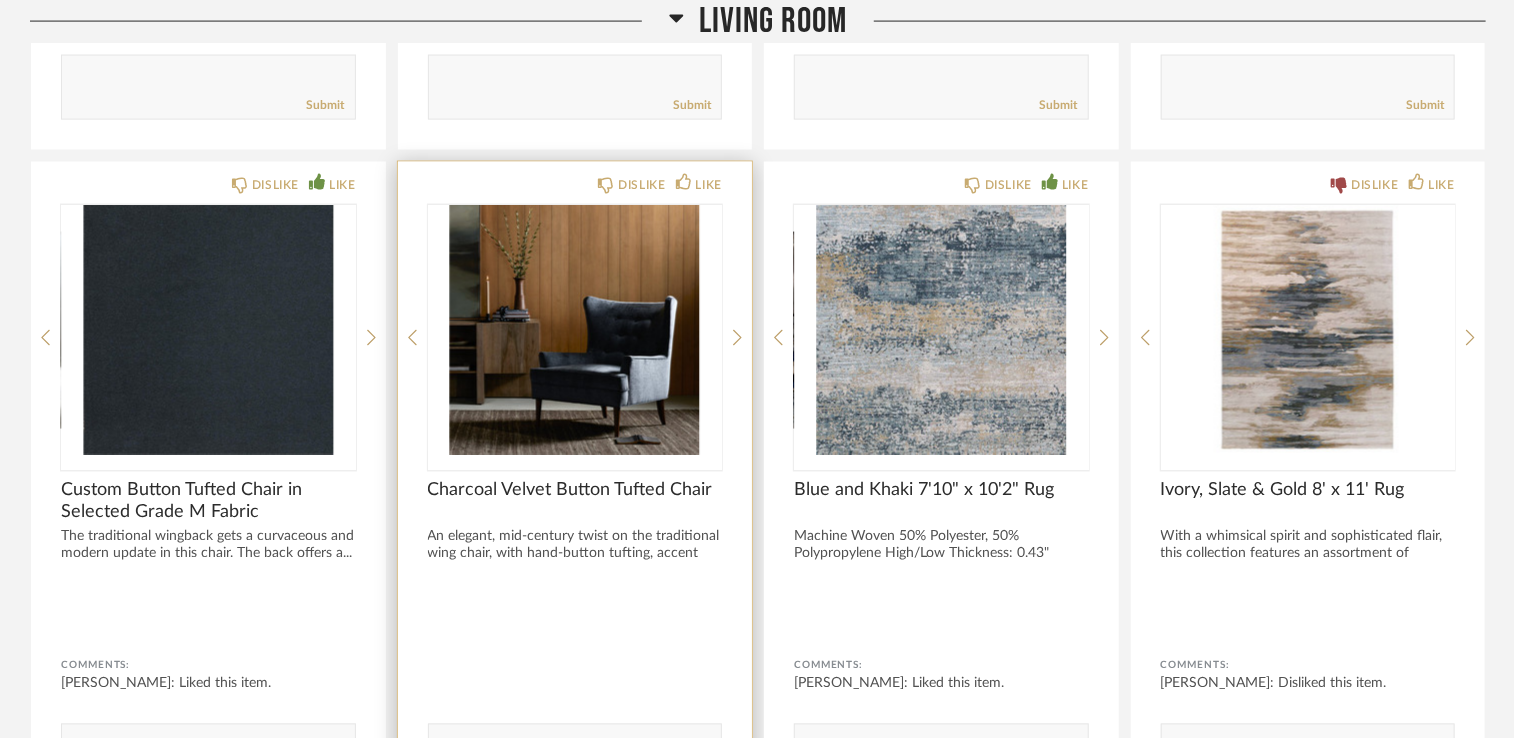 scroll, scrollTop: 0, scrollLeft: 0, axis: both 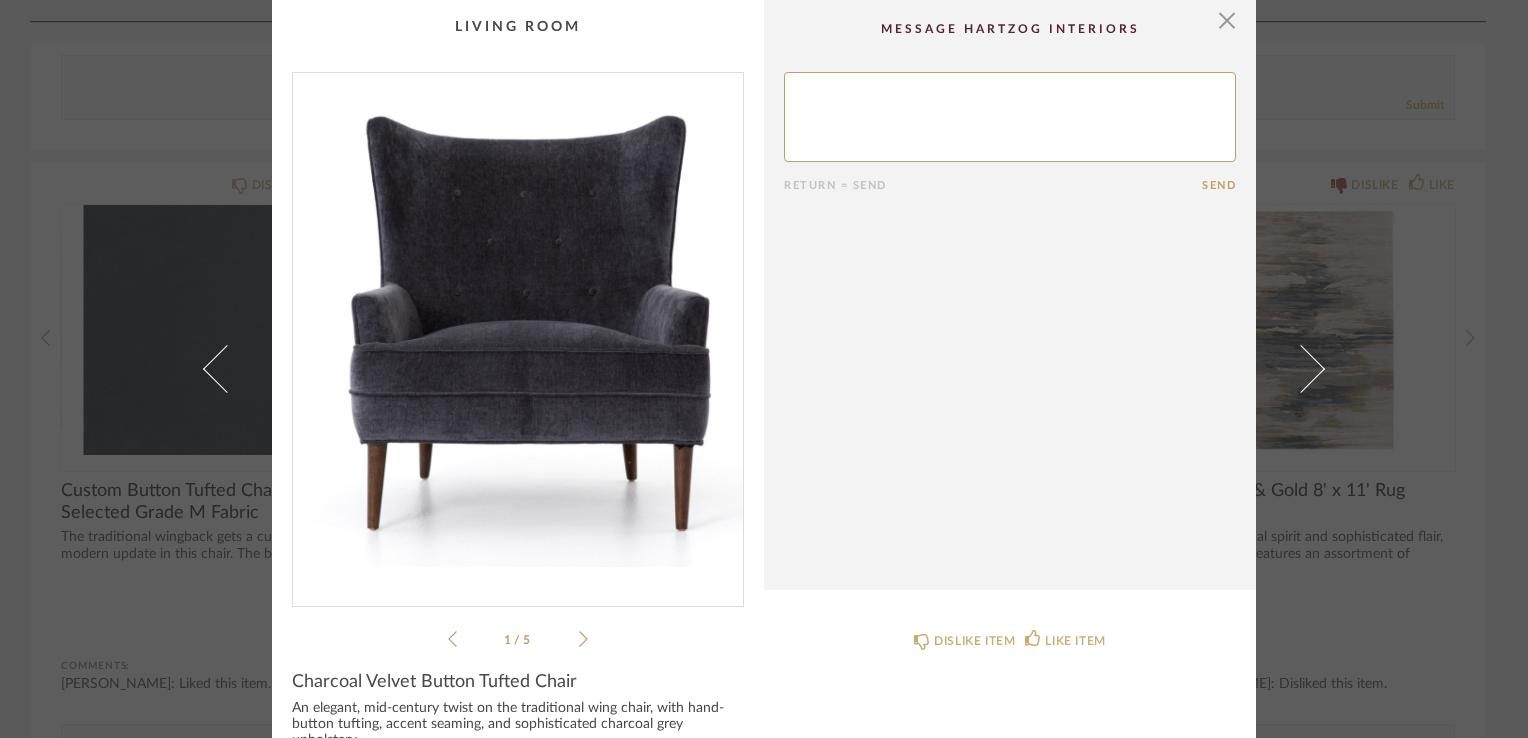 click 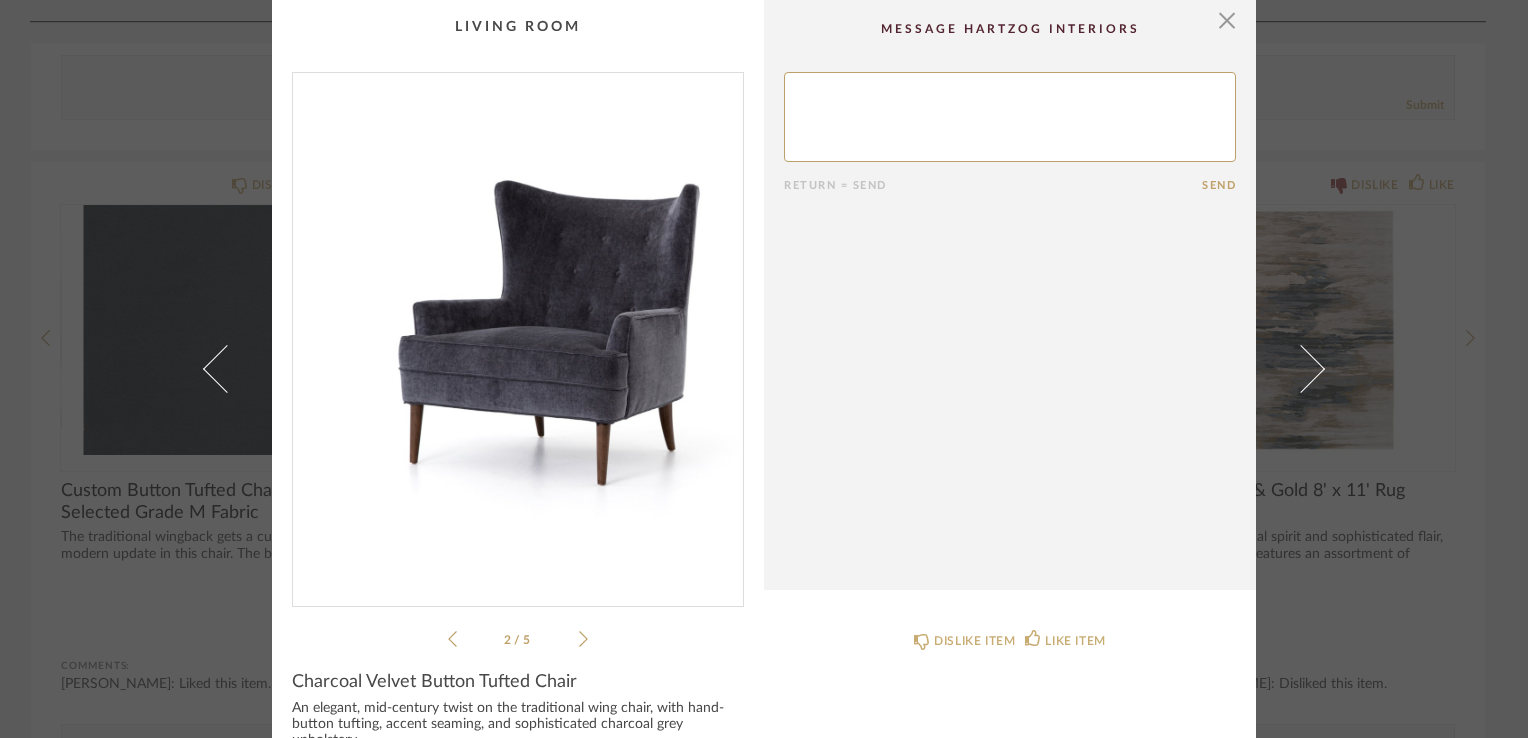 click 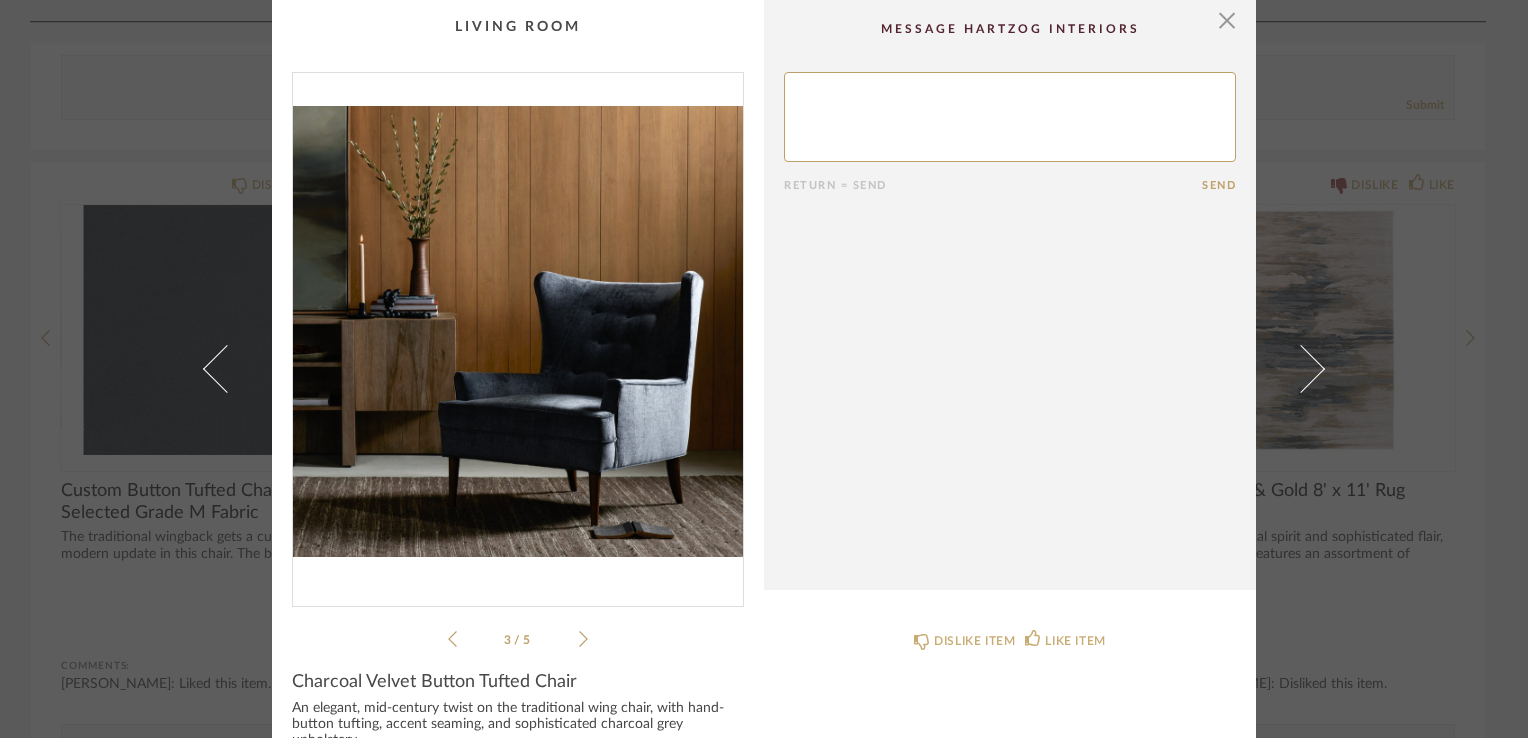 click 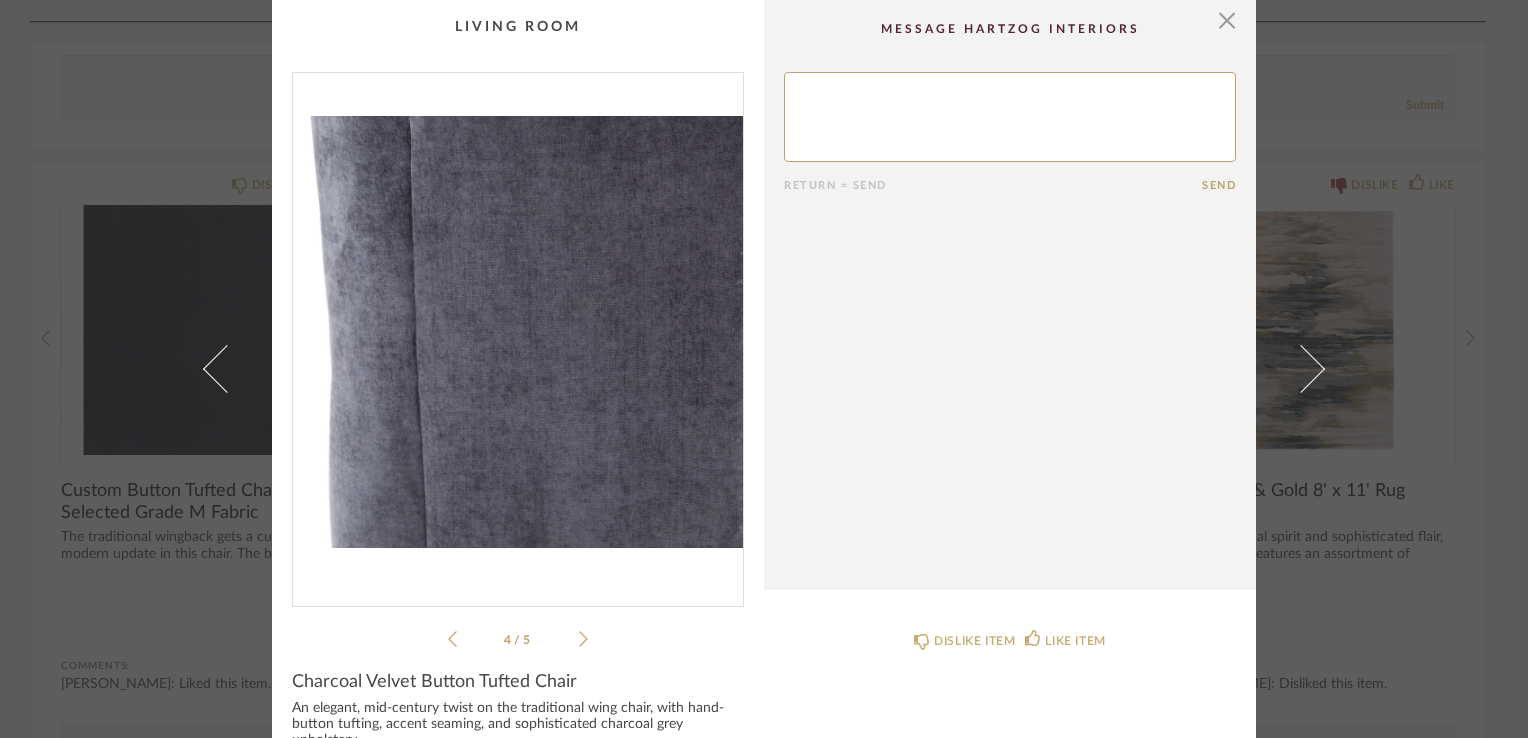click 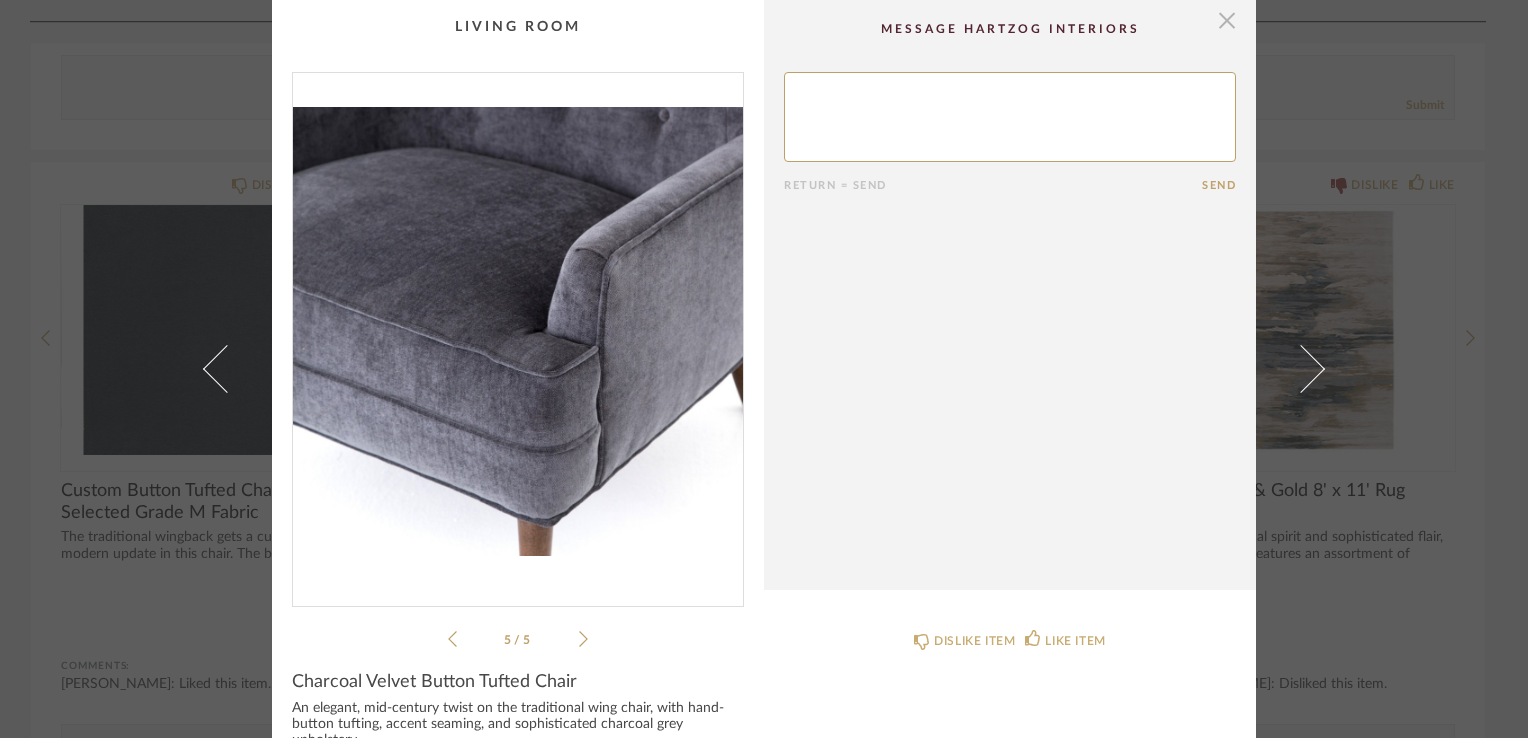 click at bounding box center [1227, 20] 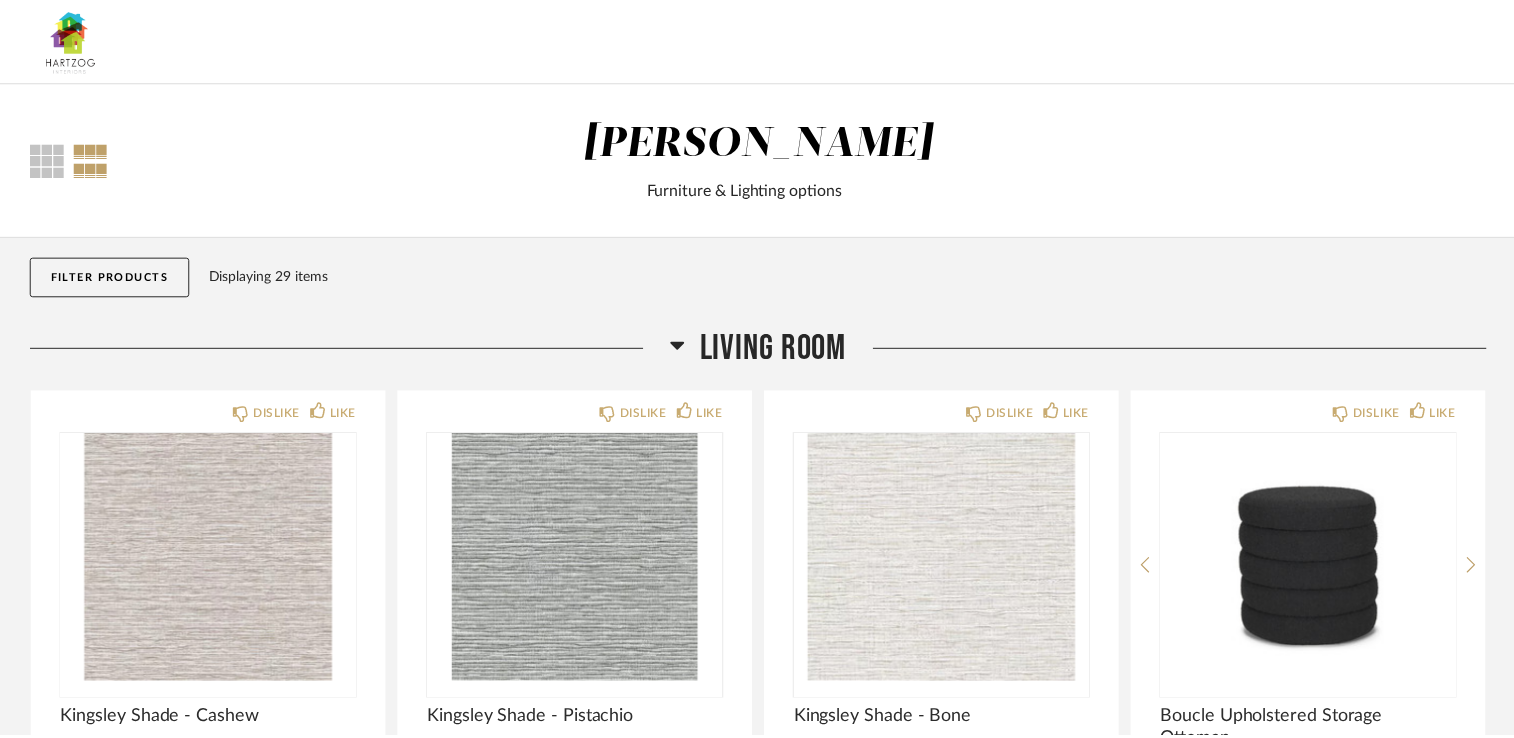 scroll, scrollTop: 1567, scrollLeft: 0, axis: vertical 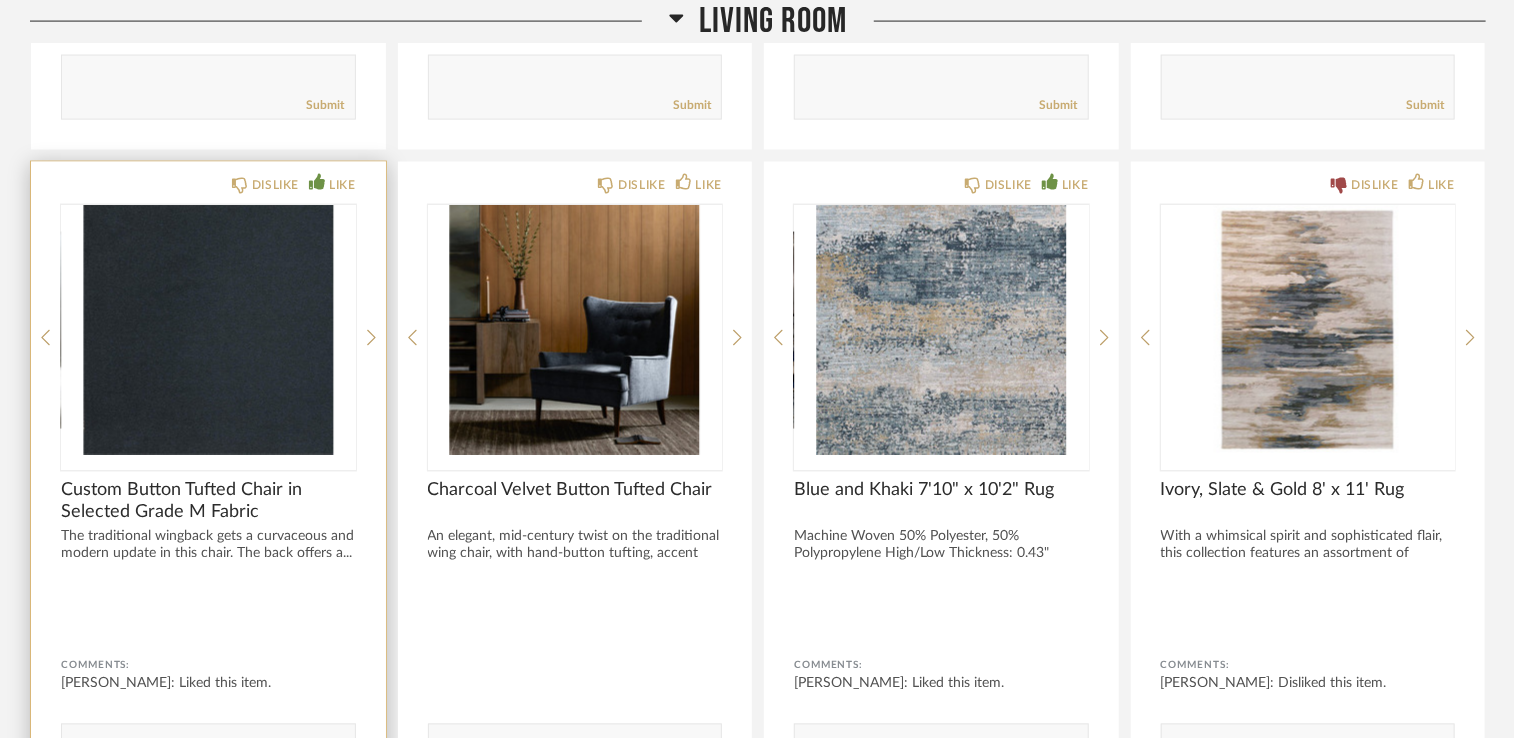 click at bounding box center (208, 330) 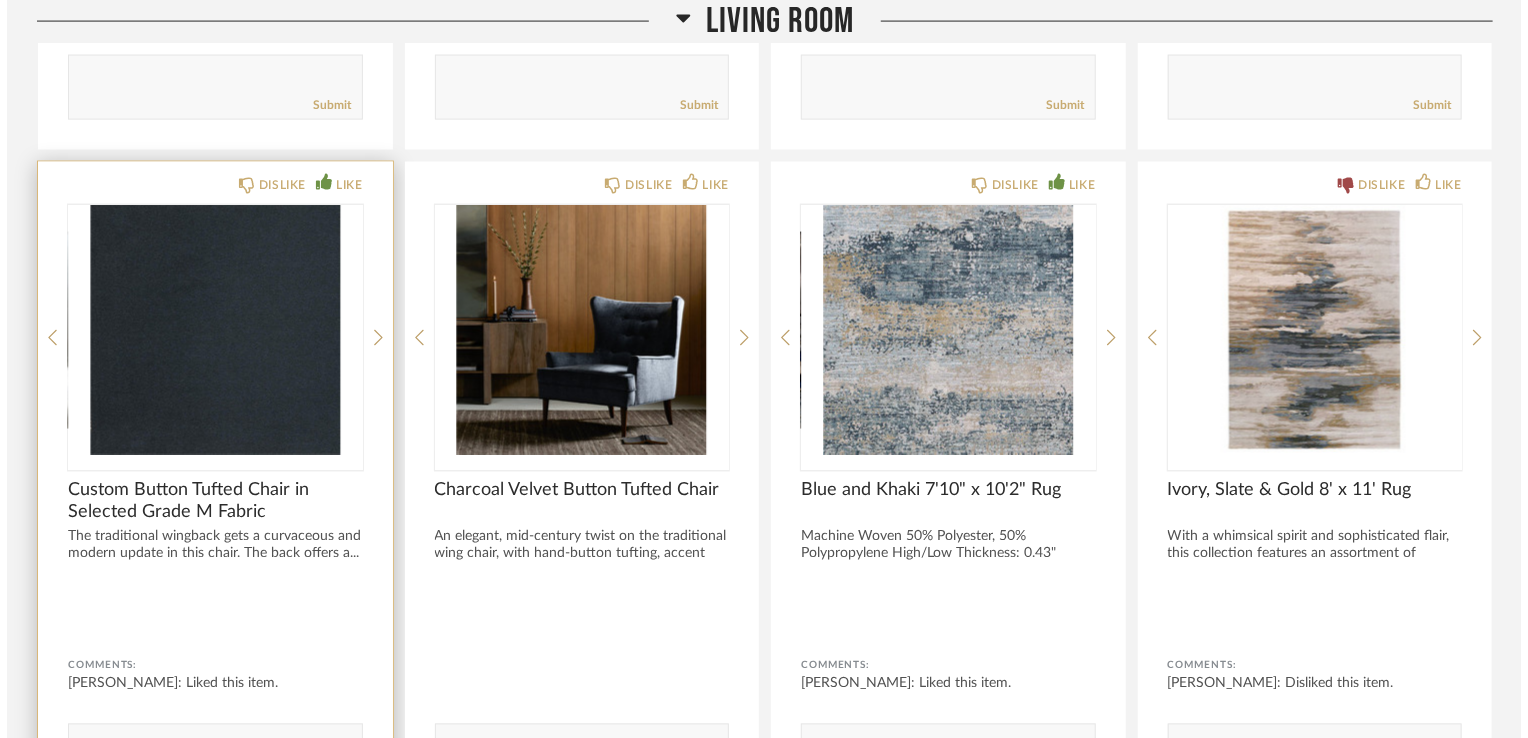 scroll, scrollTop: 0, scrollLeft: 0, axis: both 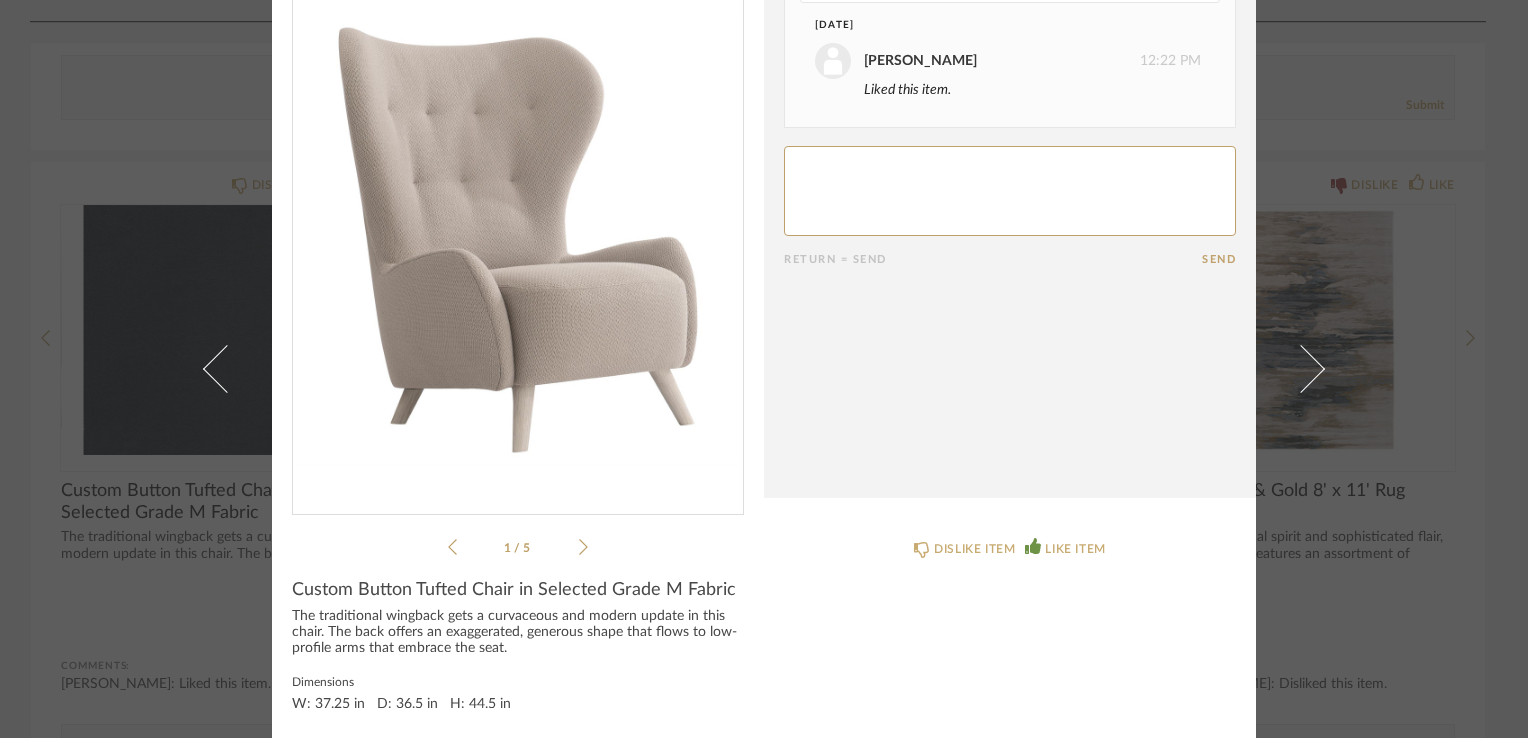 click on "1 / 5" 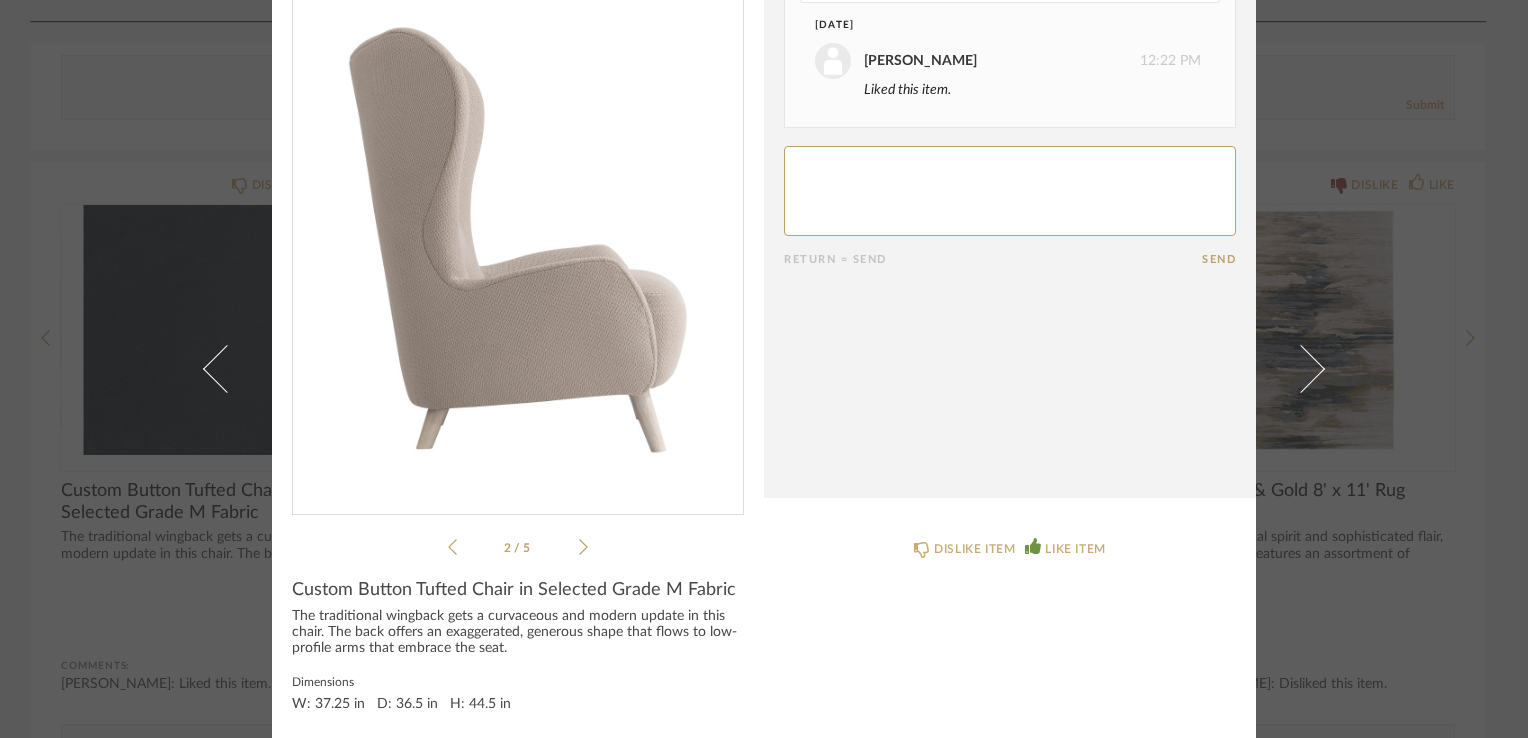 click 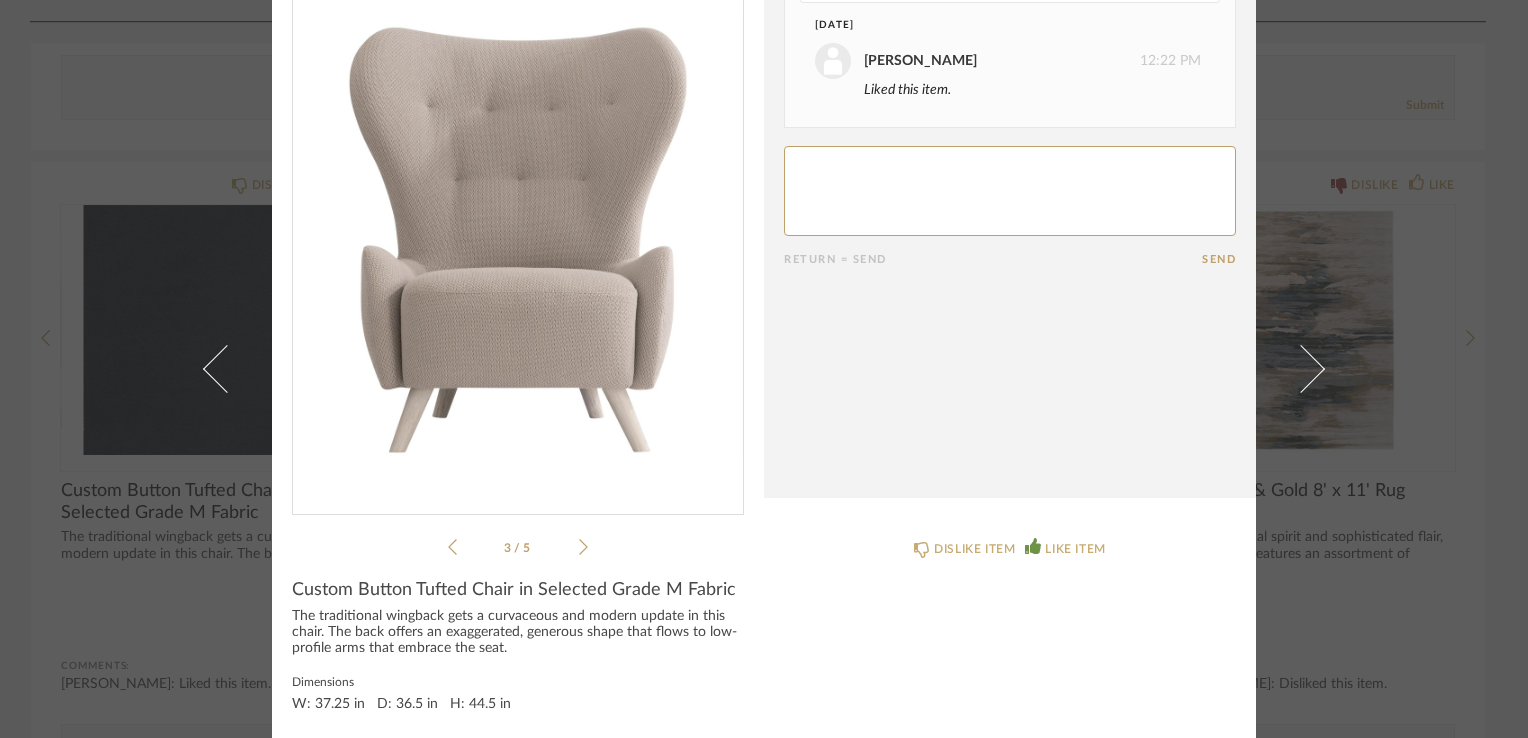 click 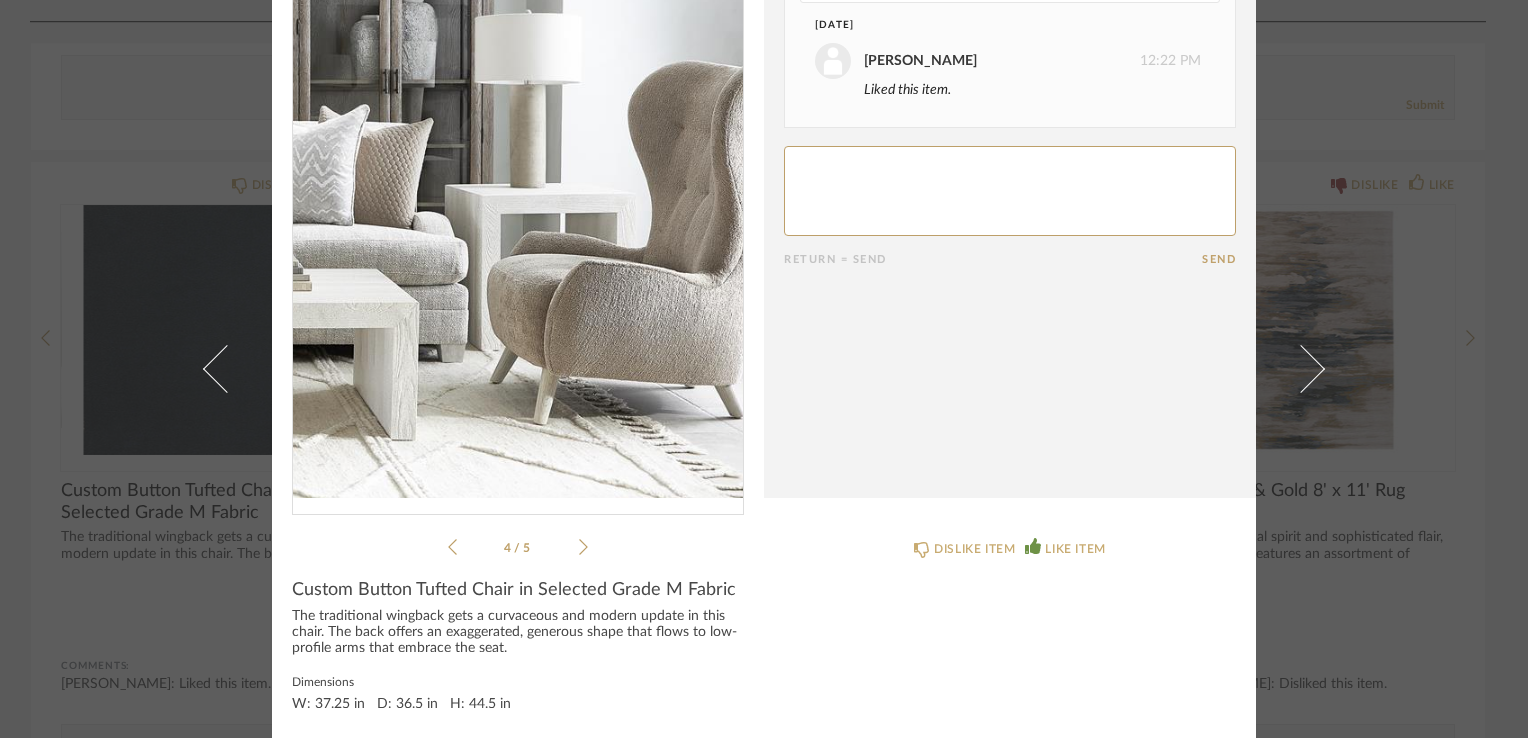 click at bounding box center (518, 239) 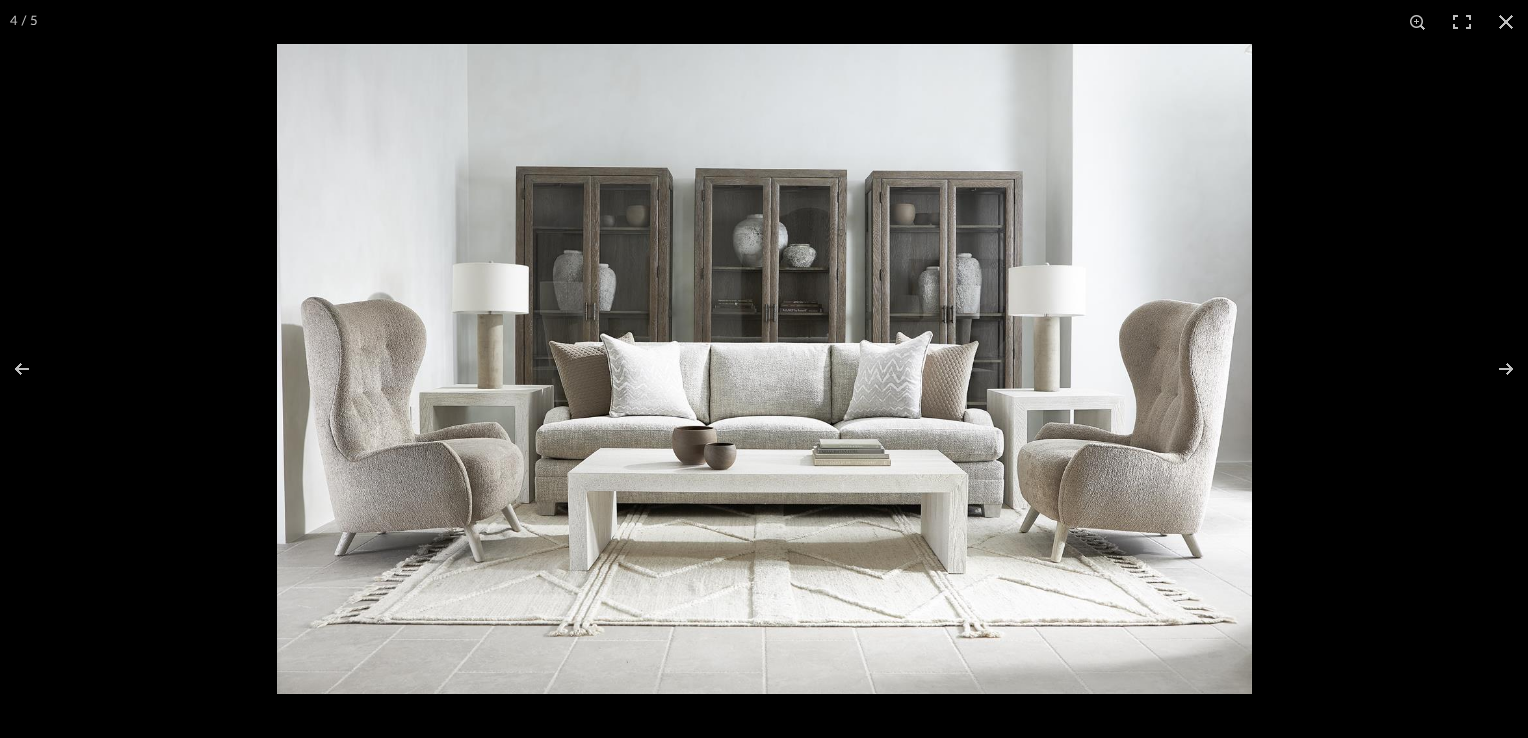 click at bounding box center [764, 369] 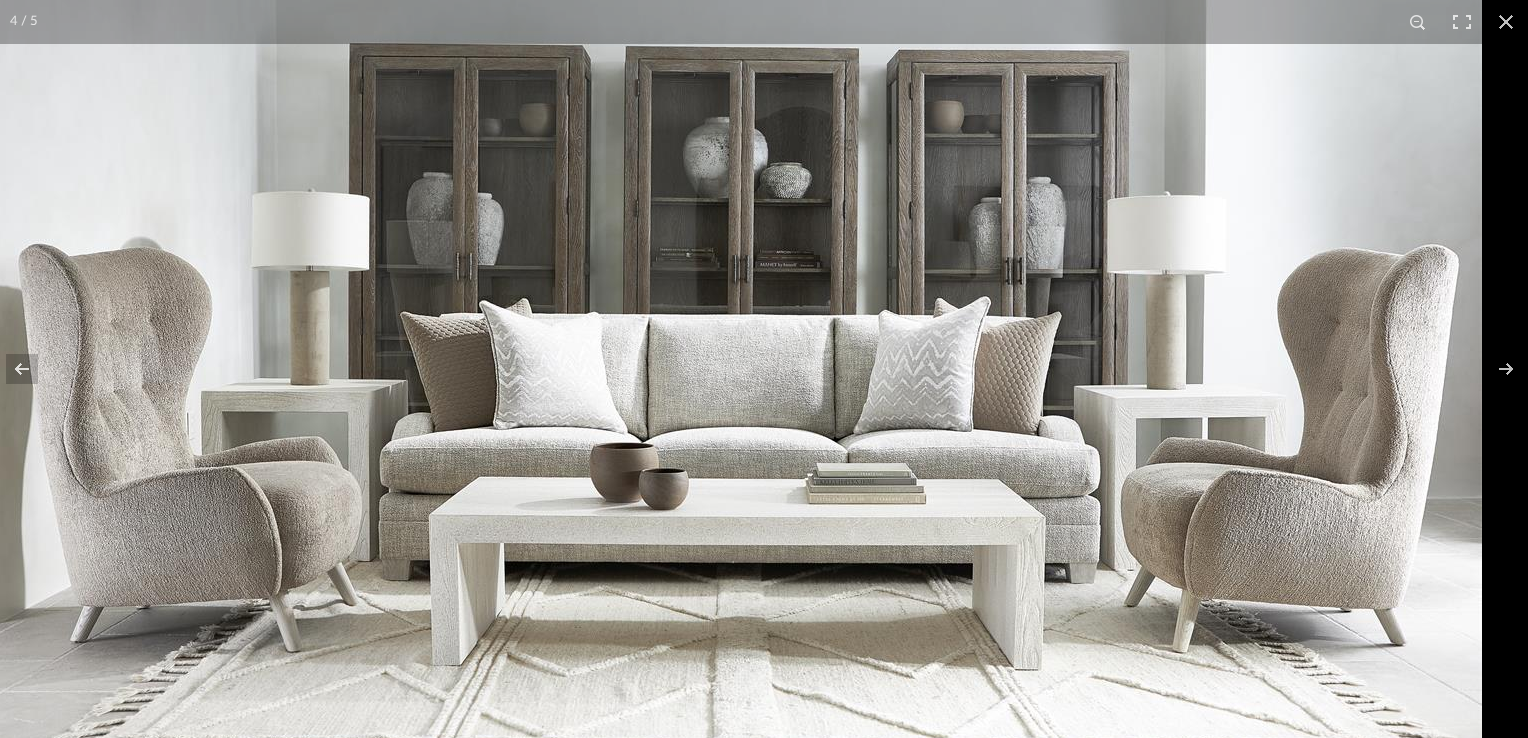 click at bounding box center (732, 355) 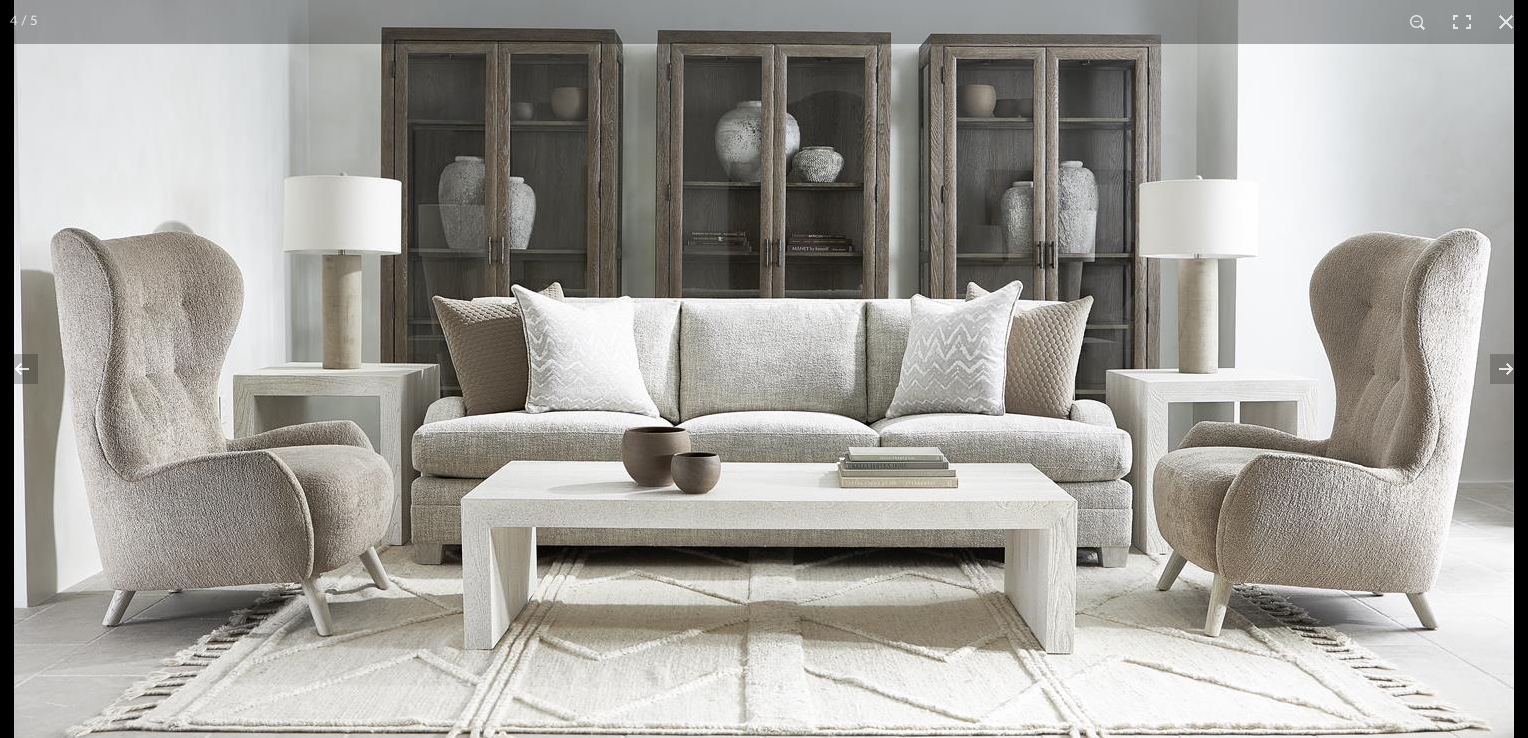 click at bounding box center (764, 339) 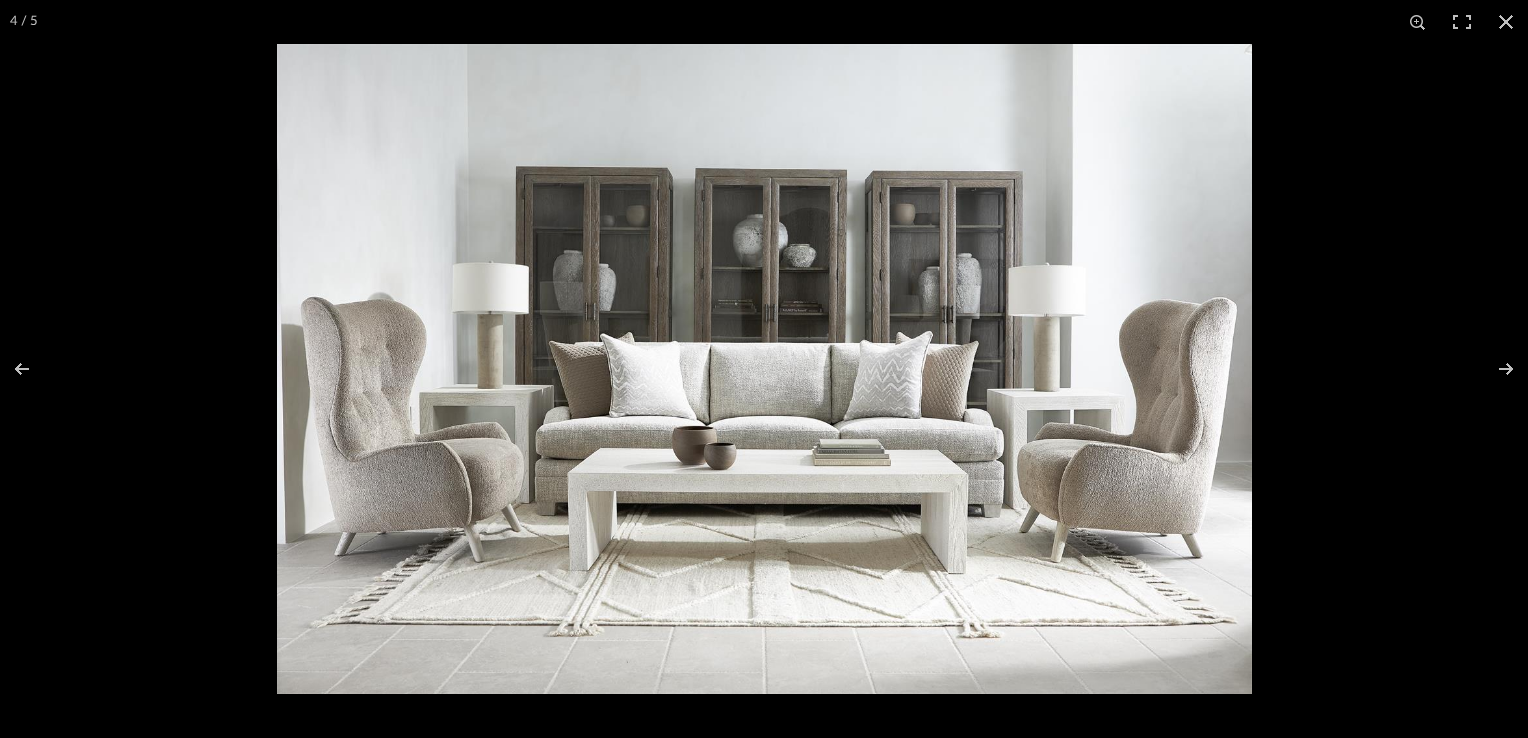 click at bounding box center (764, 369) 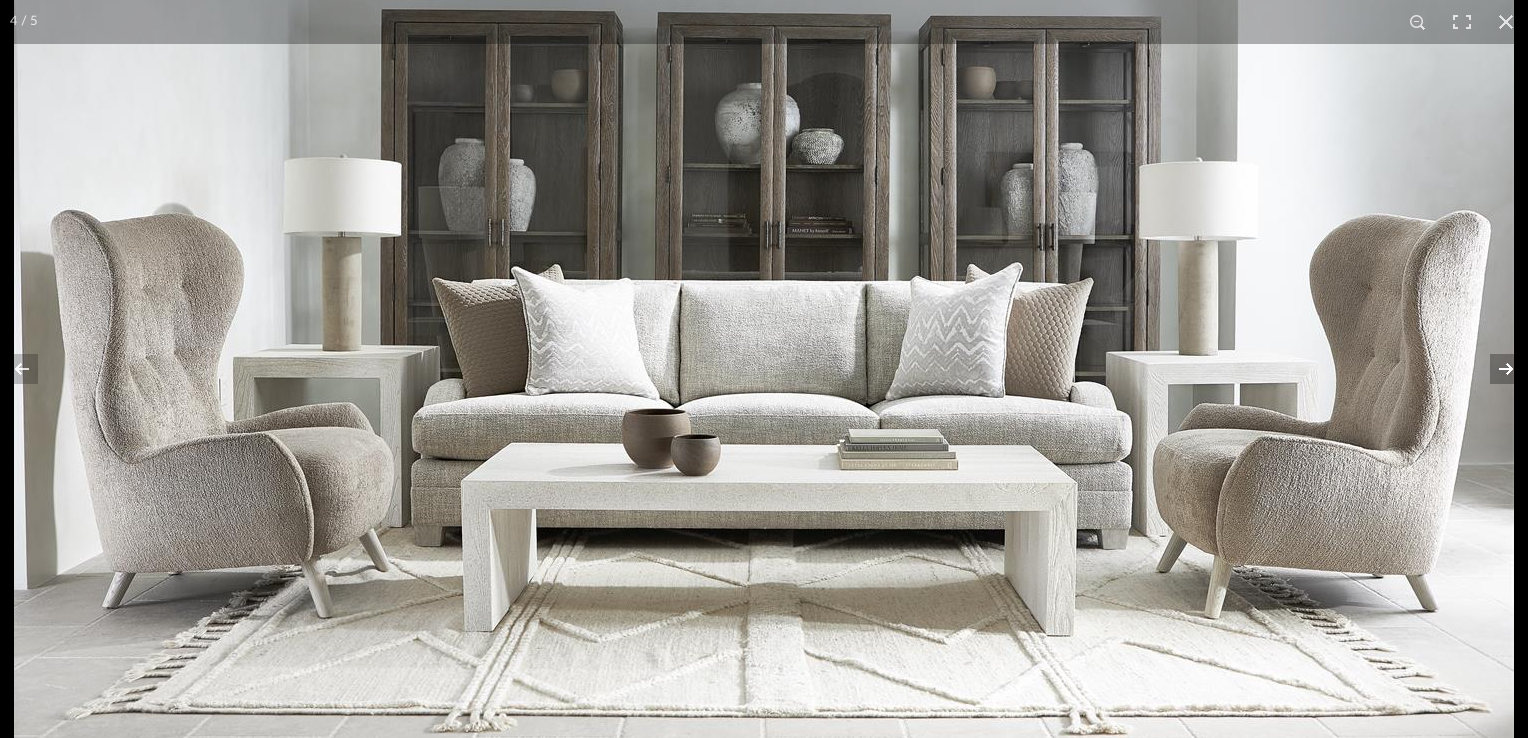click at bounding box center (1493, 369) 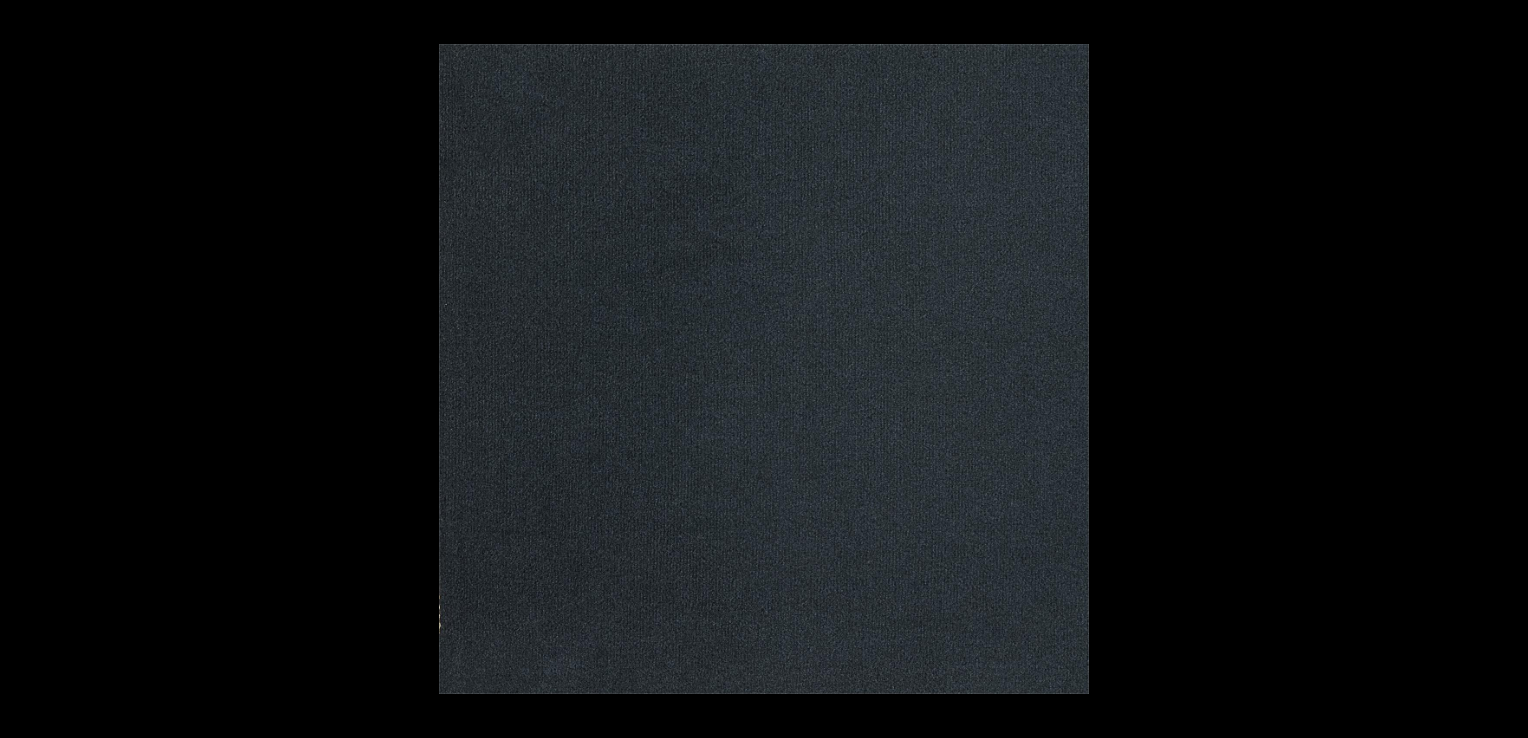 click at bounding box center [1493, 369] 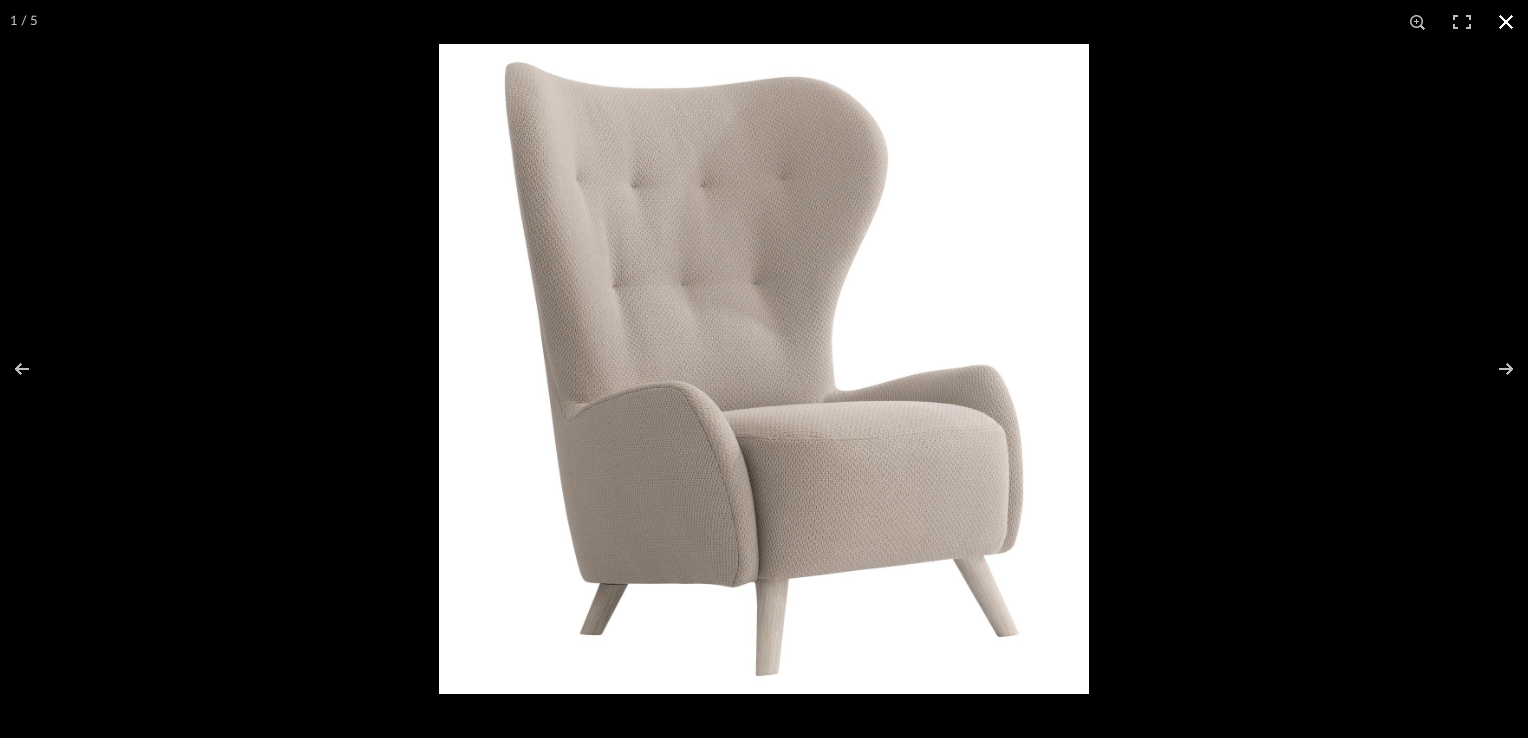 click at bounding box center (1506, 22) 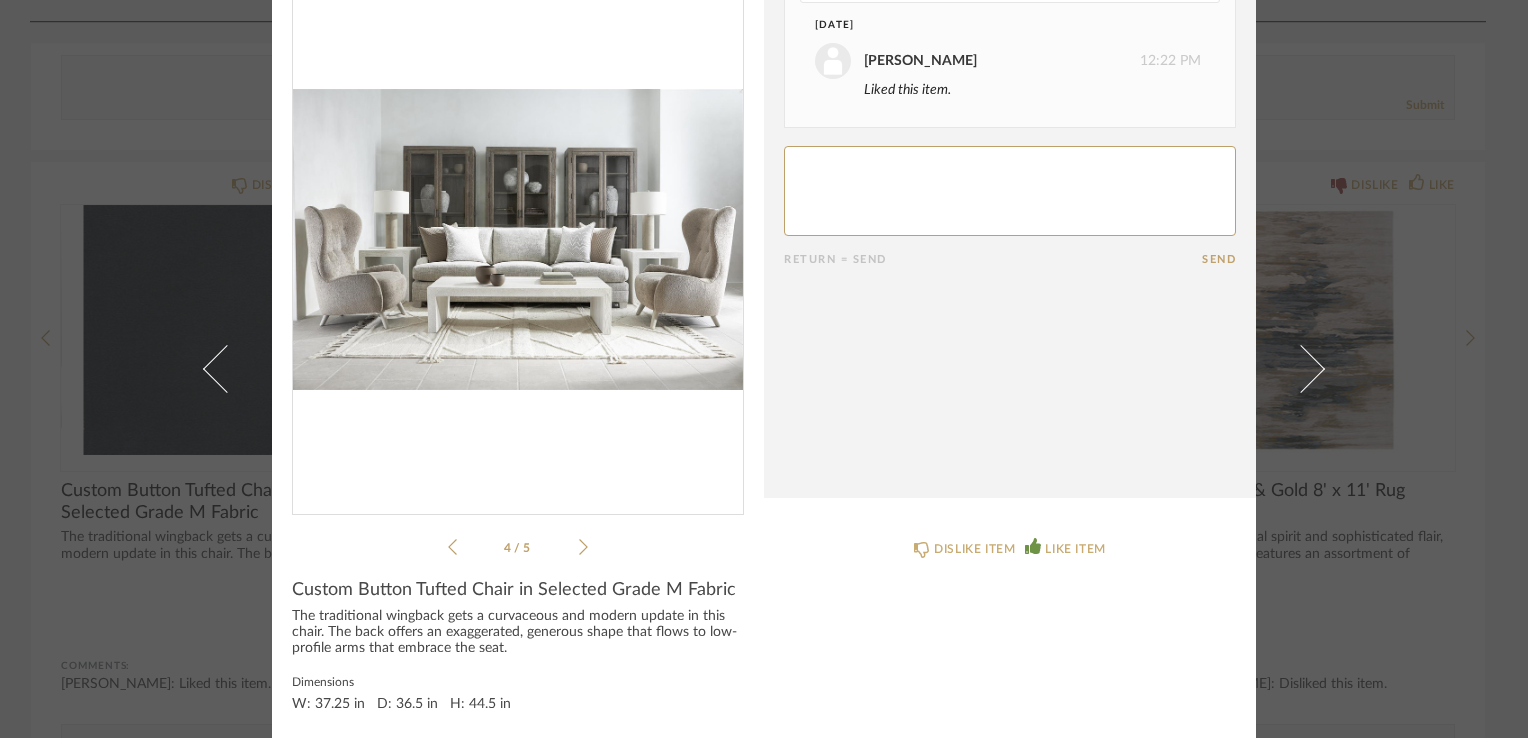 click 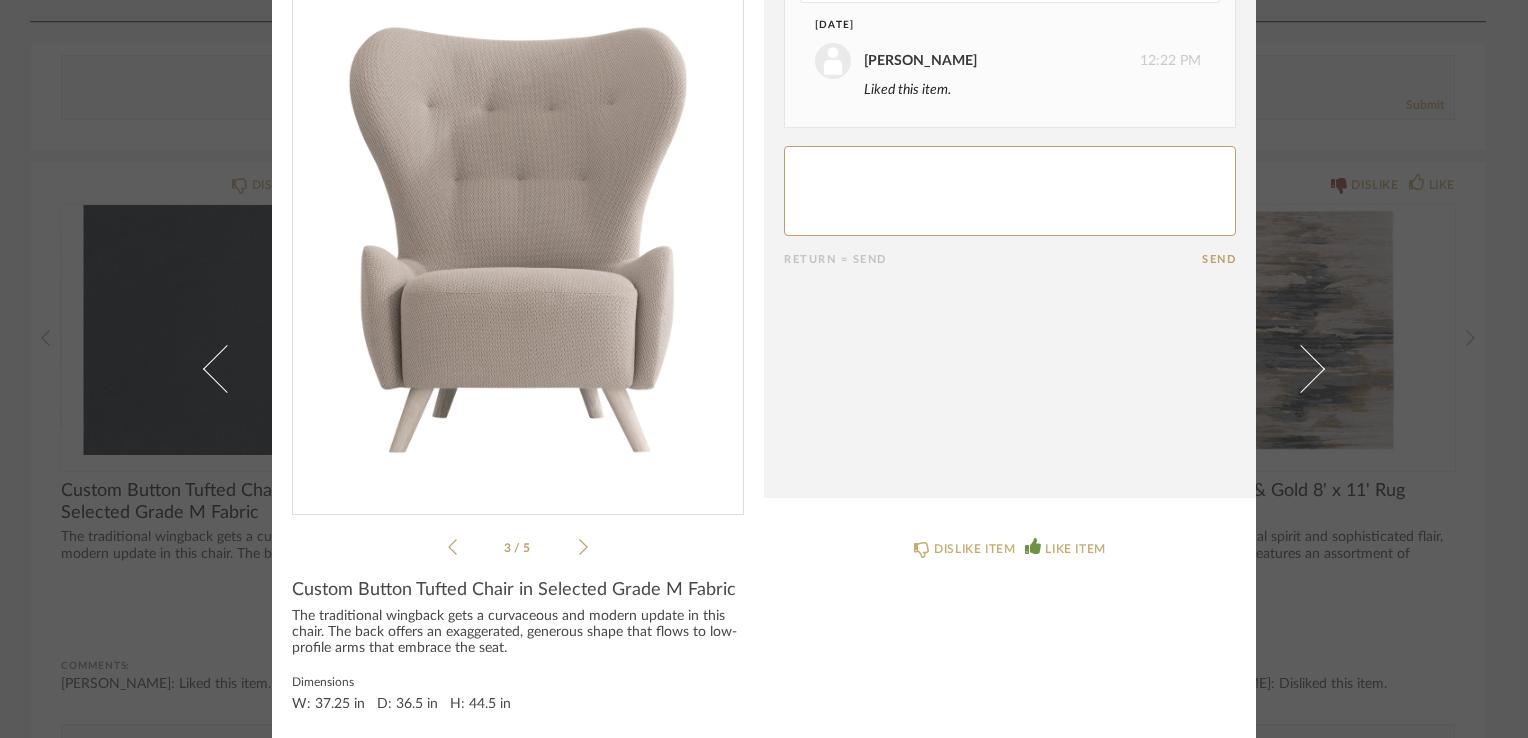 click 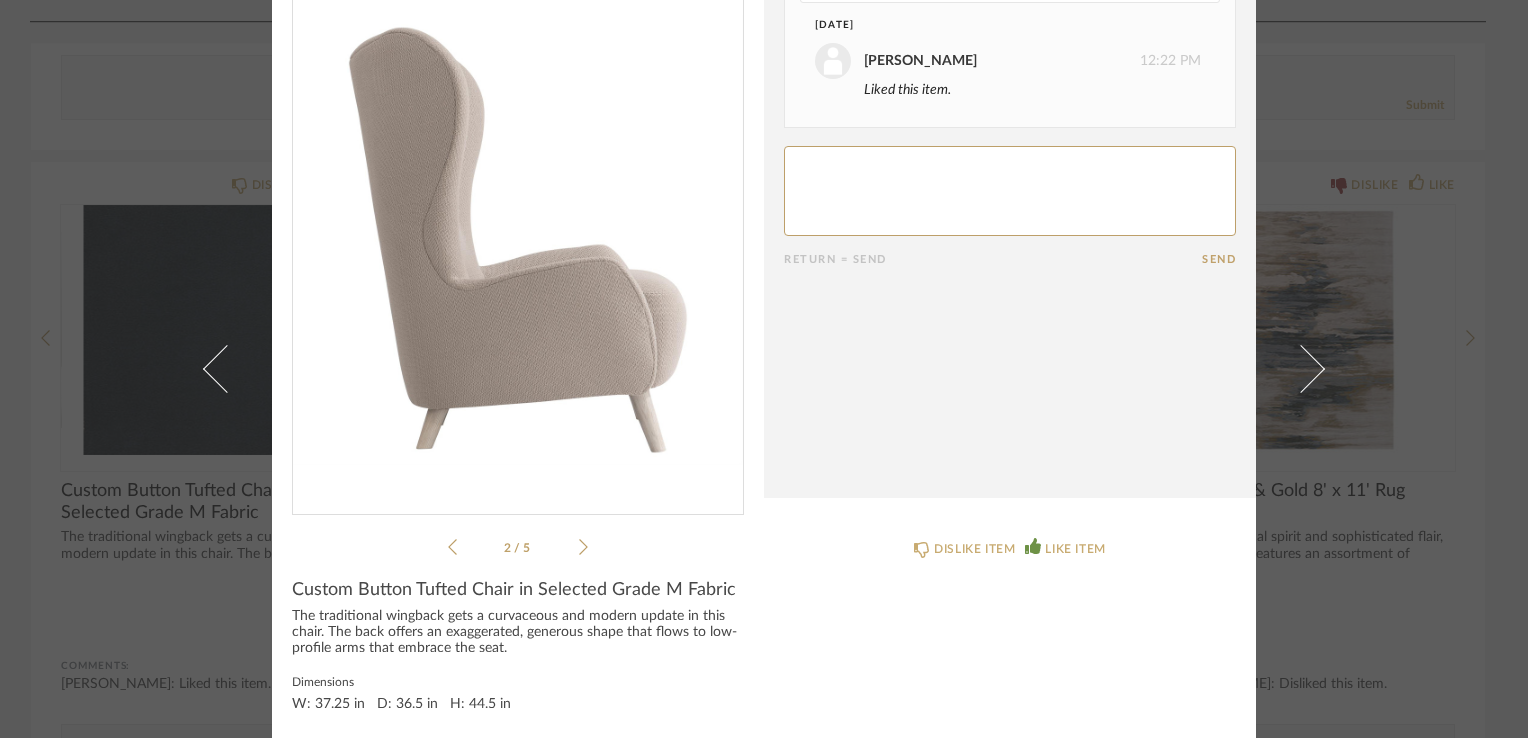 click 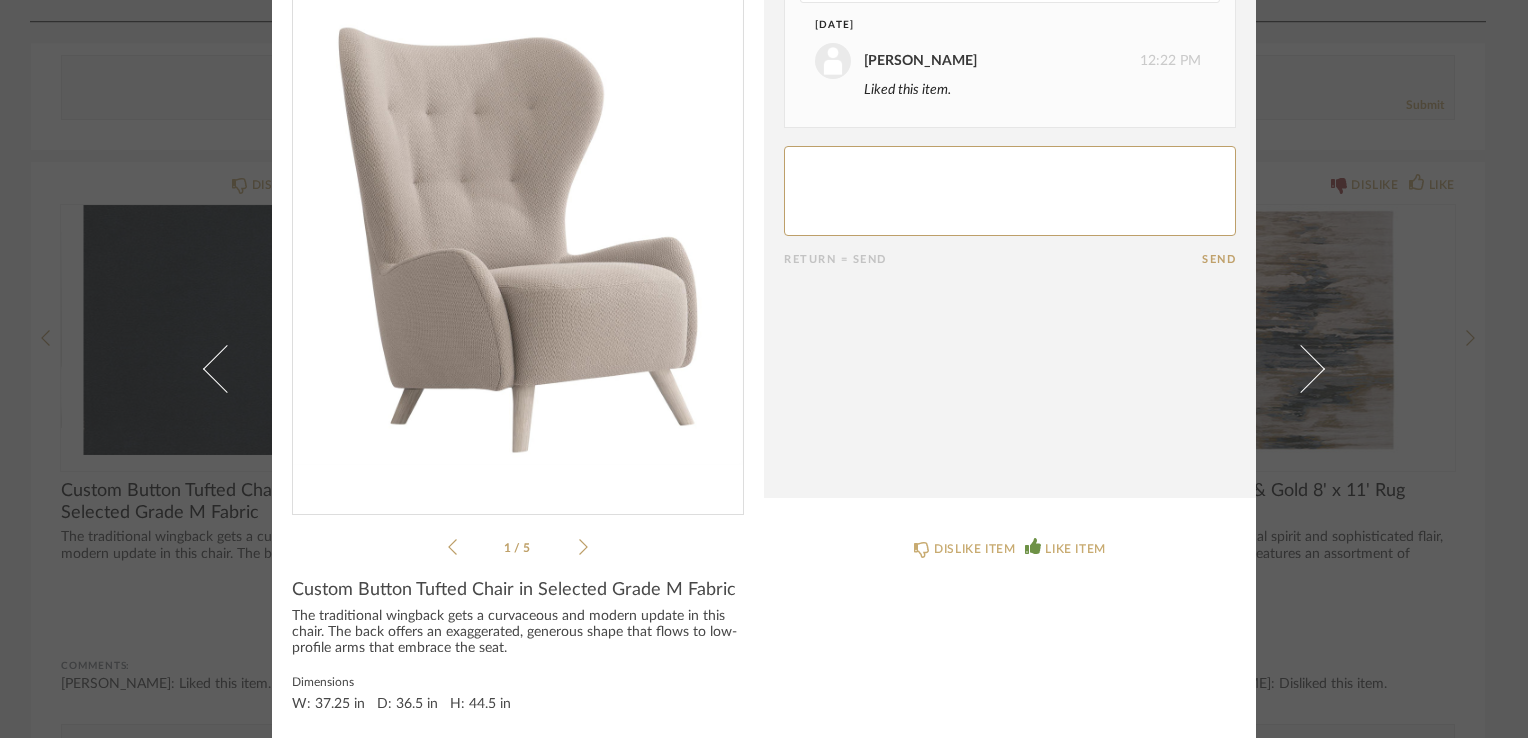 click 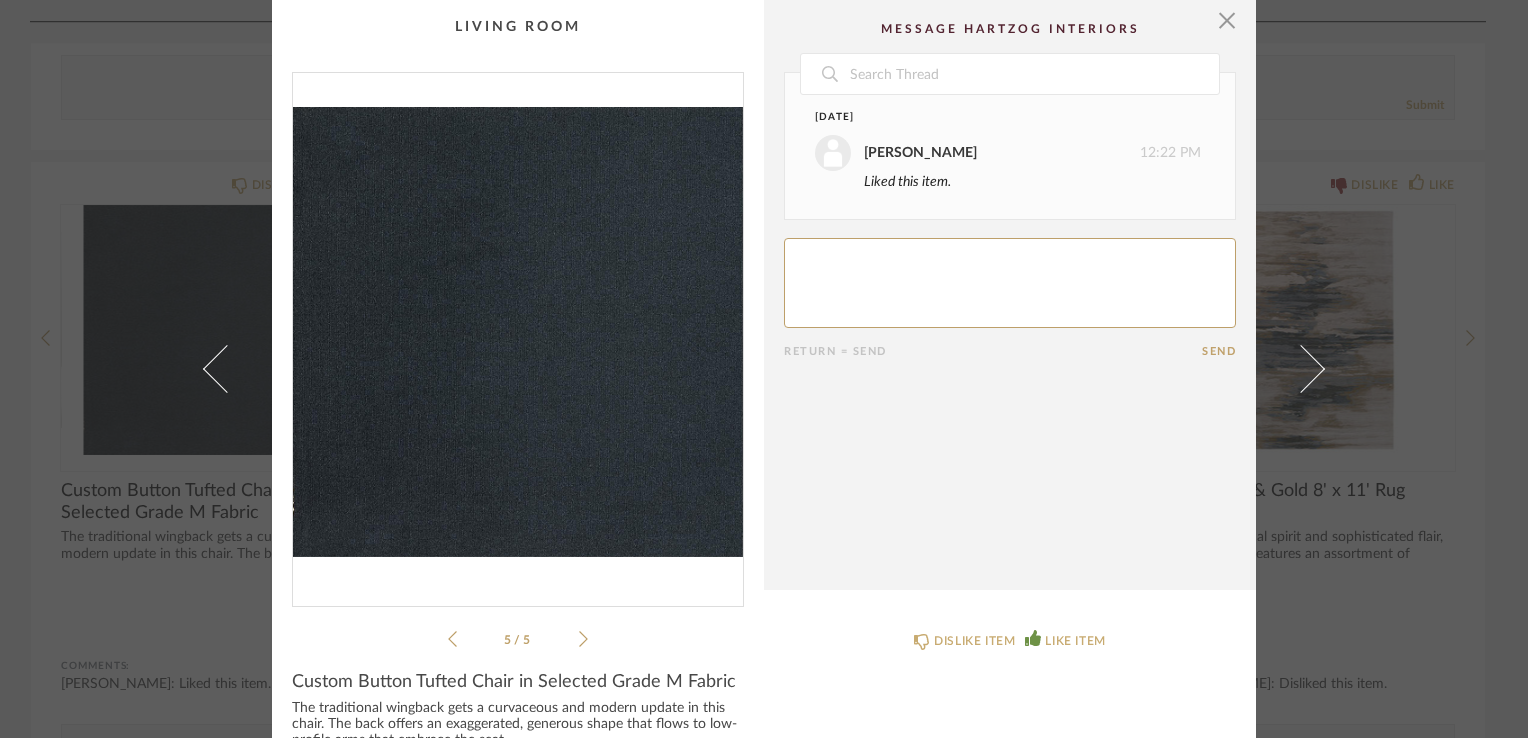 scroll, scrollTop: 0, scrollLeft: 0, axis: both 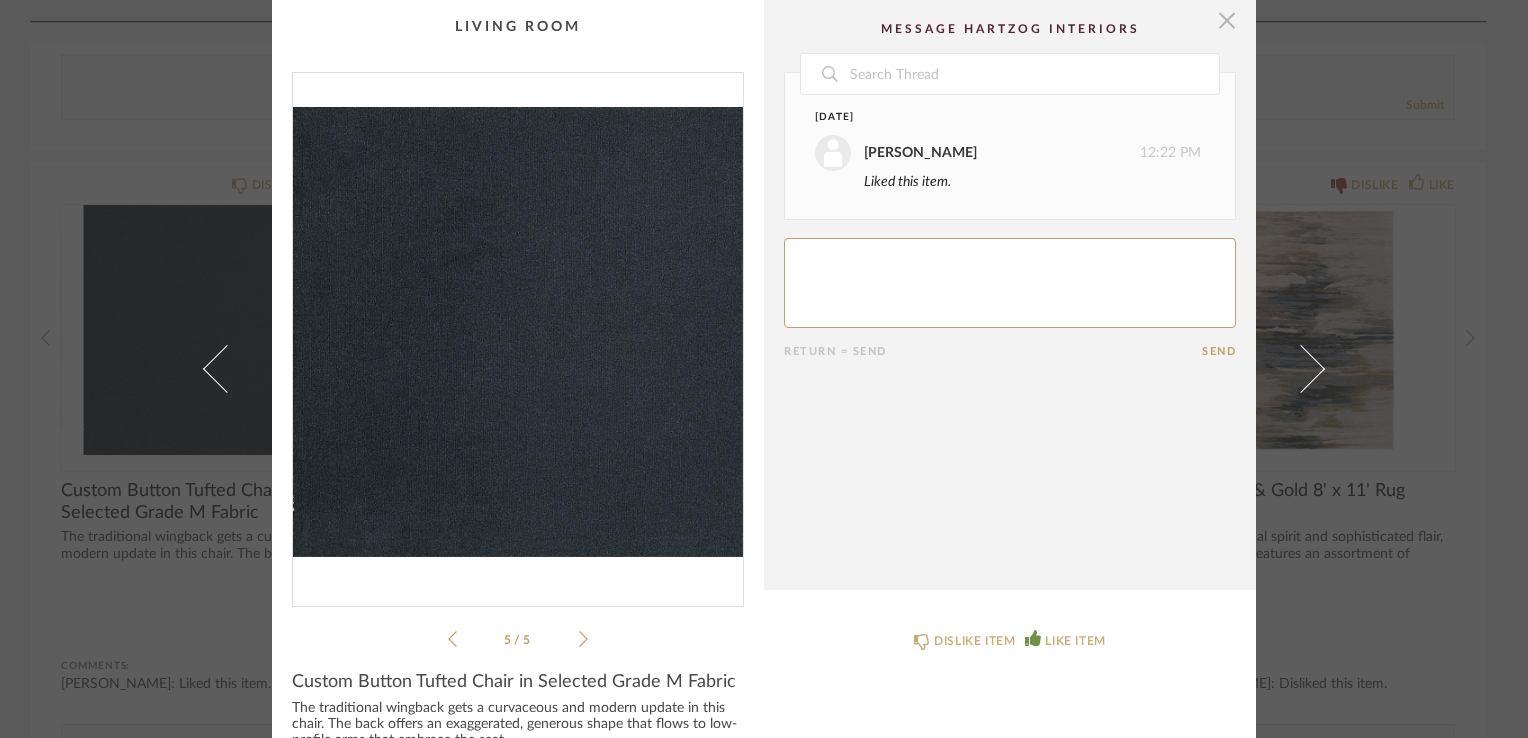 click at bounding box center (1227, 20) 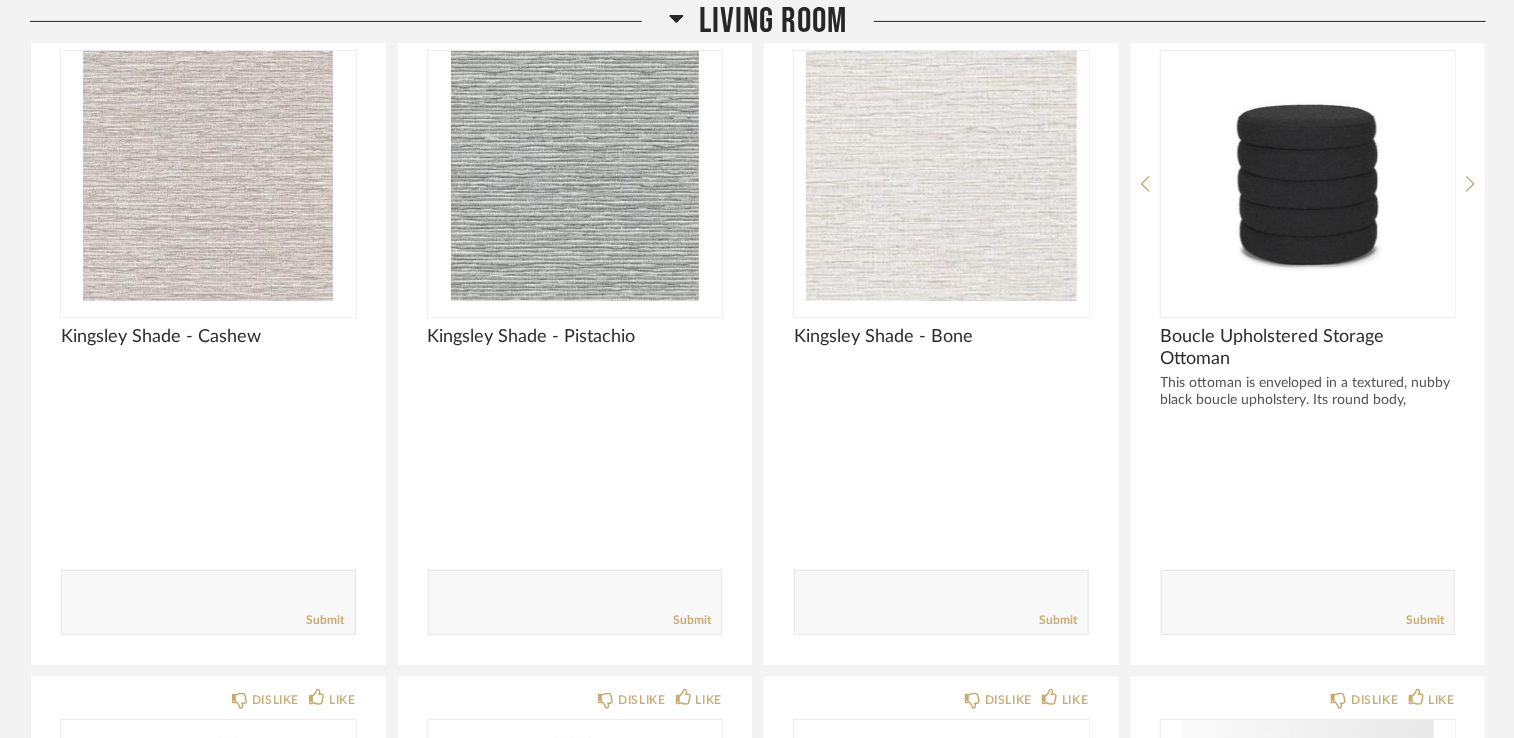 scroll, scrollTop: 381, scrollLeft: 0, axis: vertical 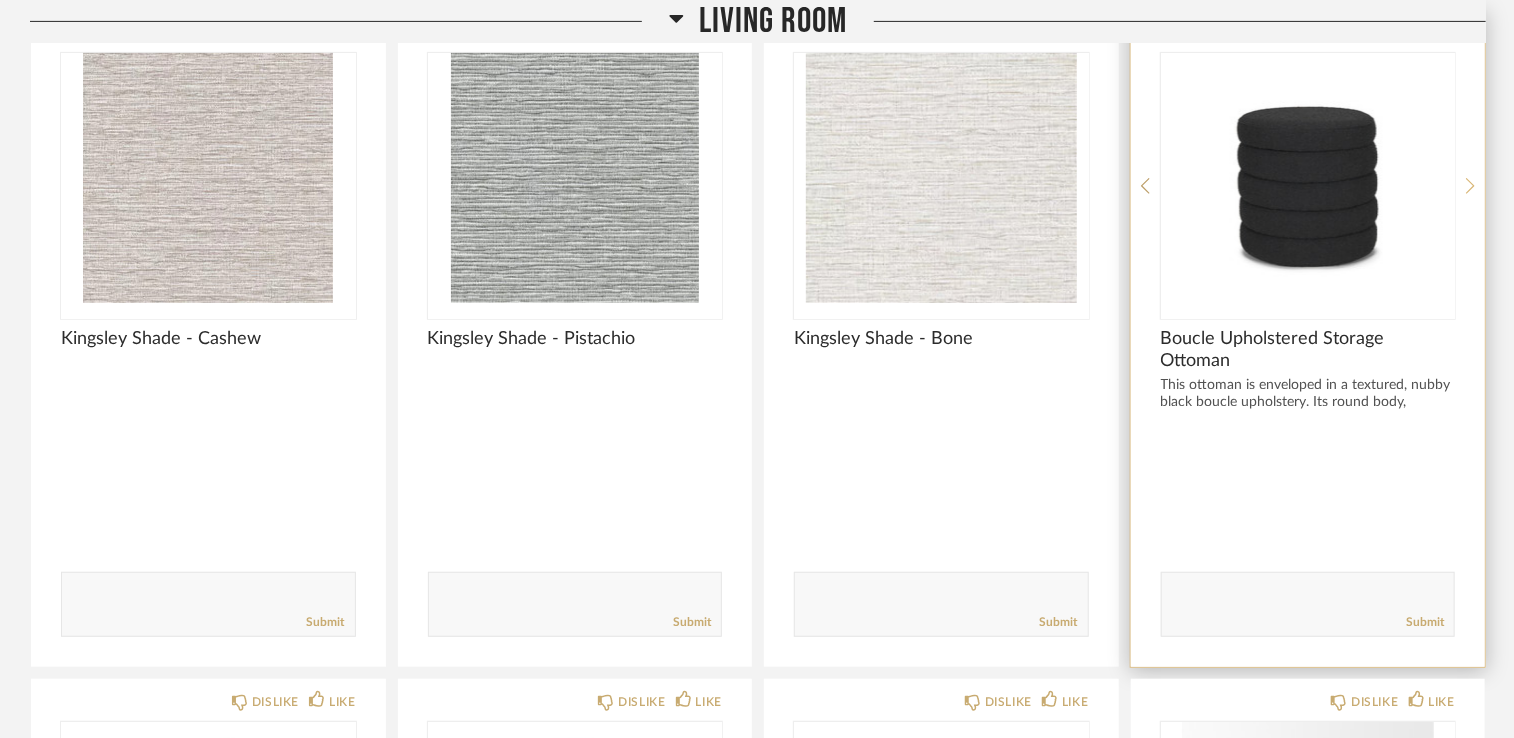 click 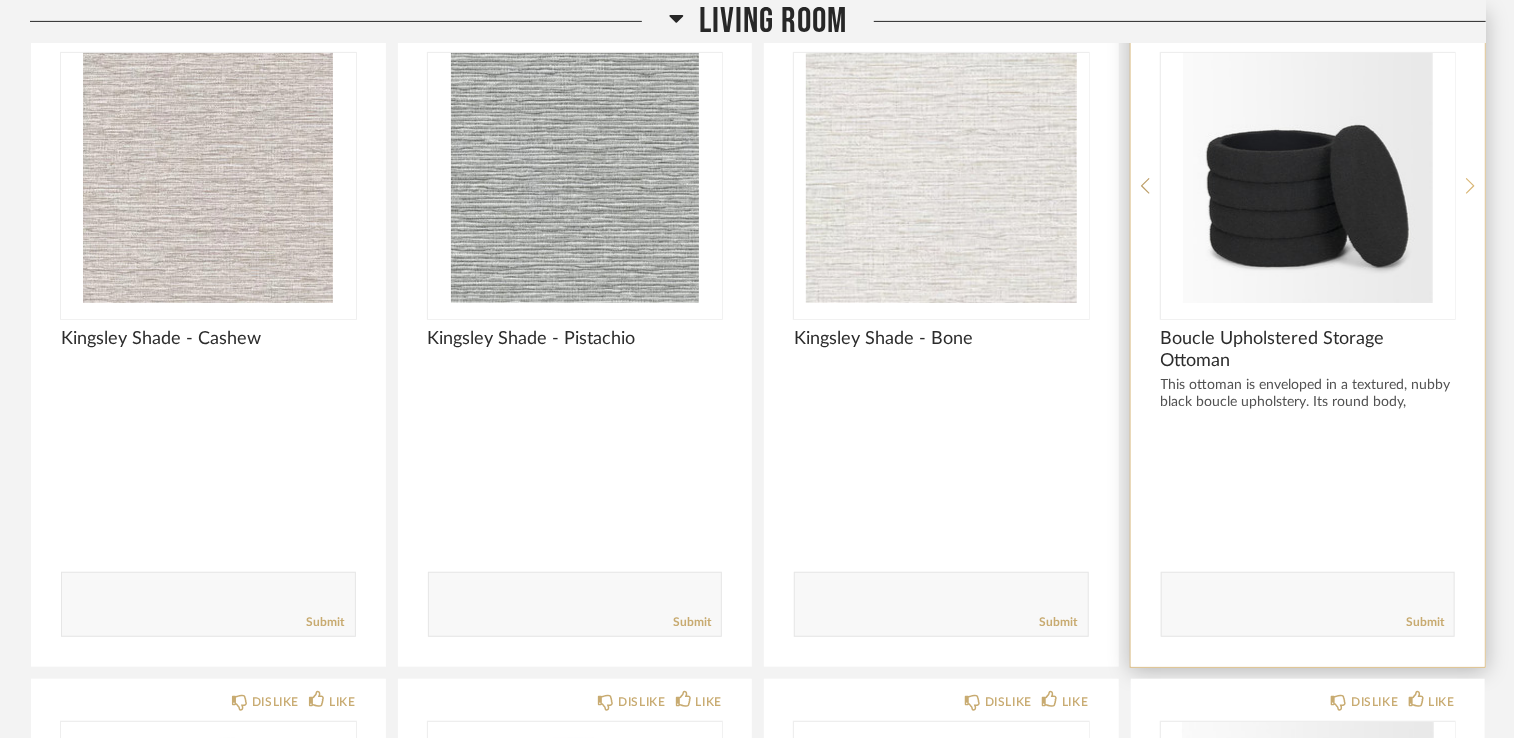 click 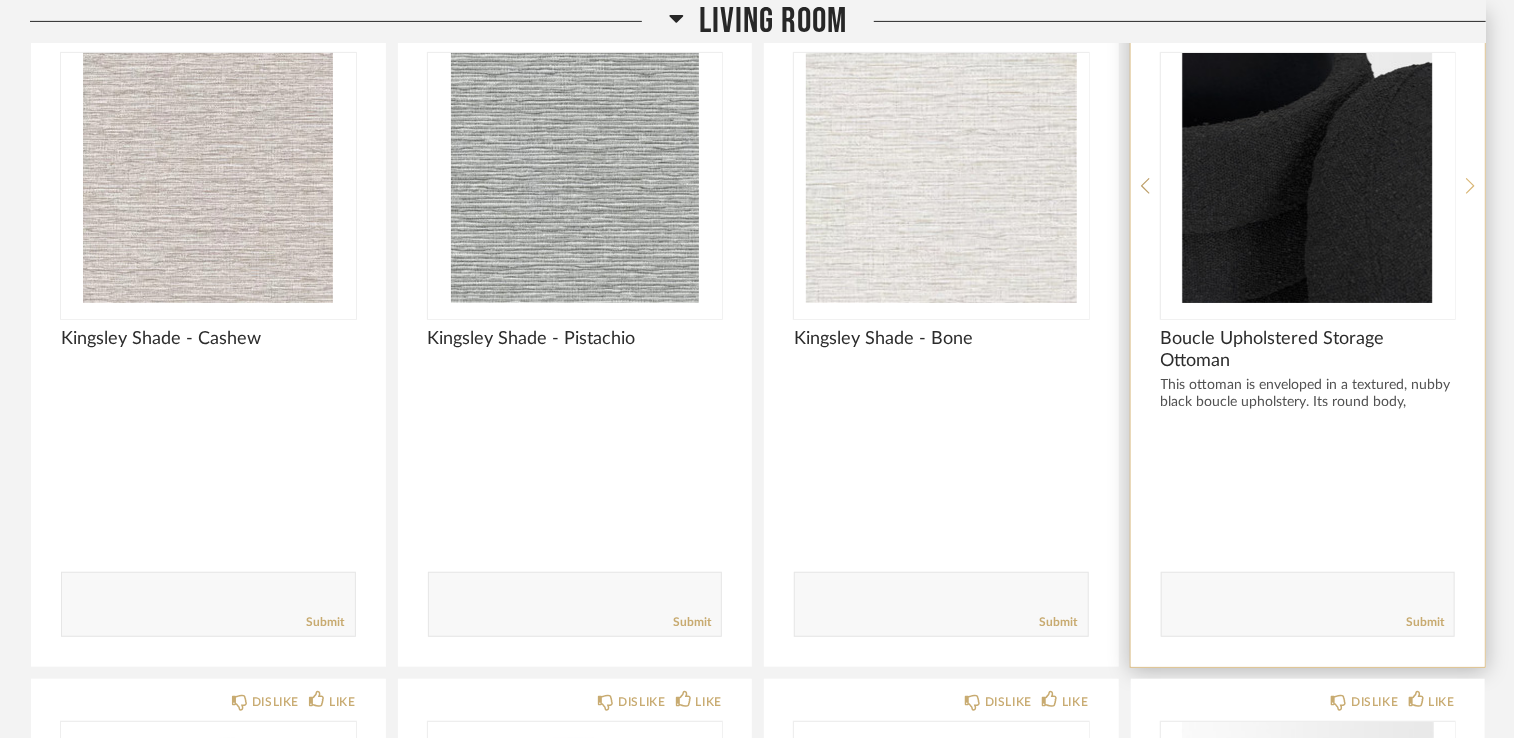 click 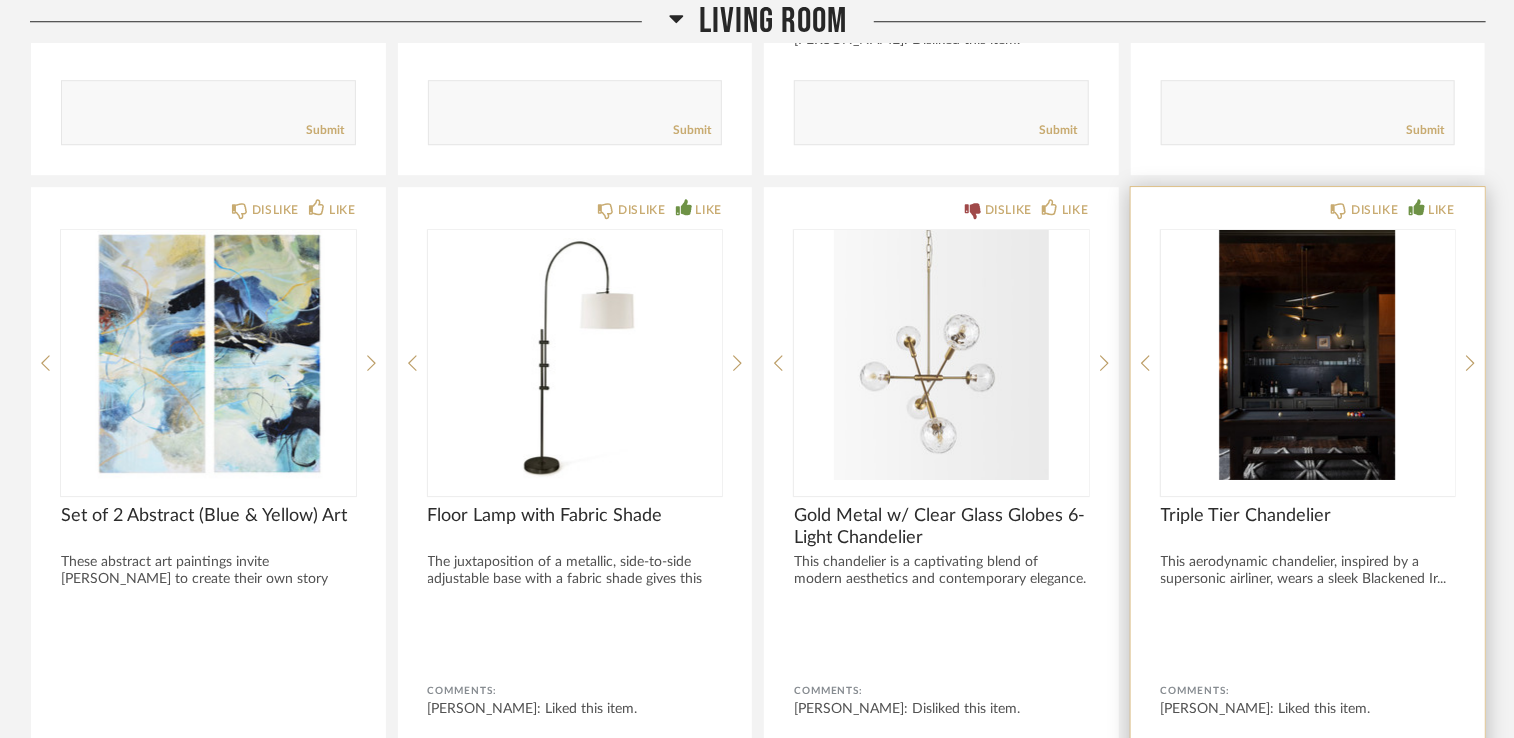scroll, scrollTop: 2883, scrollLeft: 0, axis: vertical 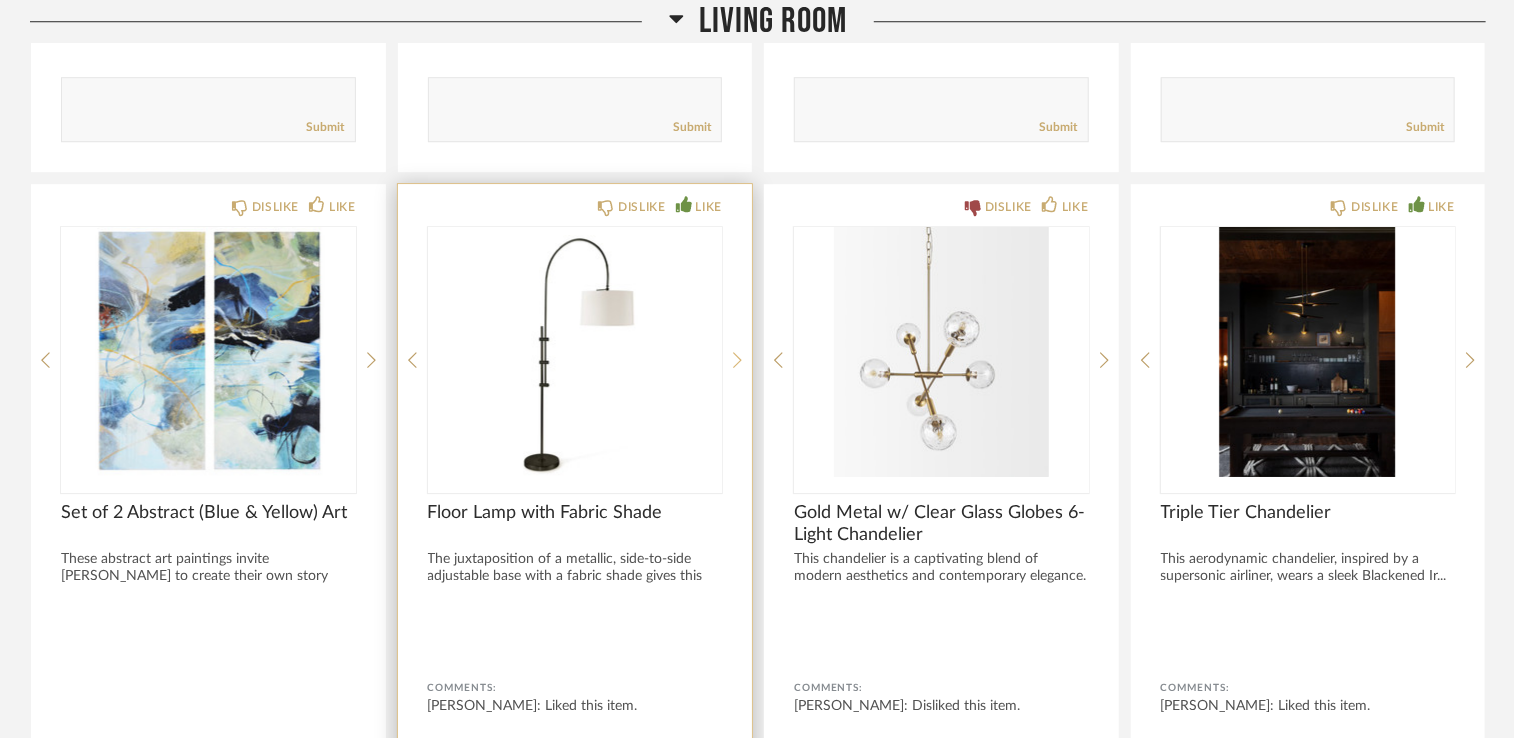 click 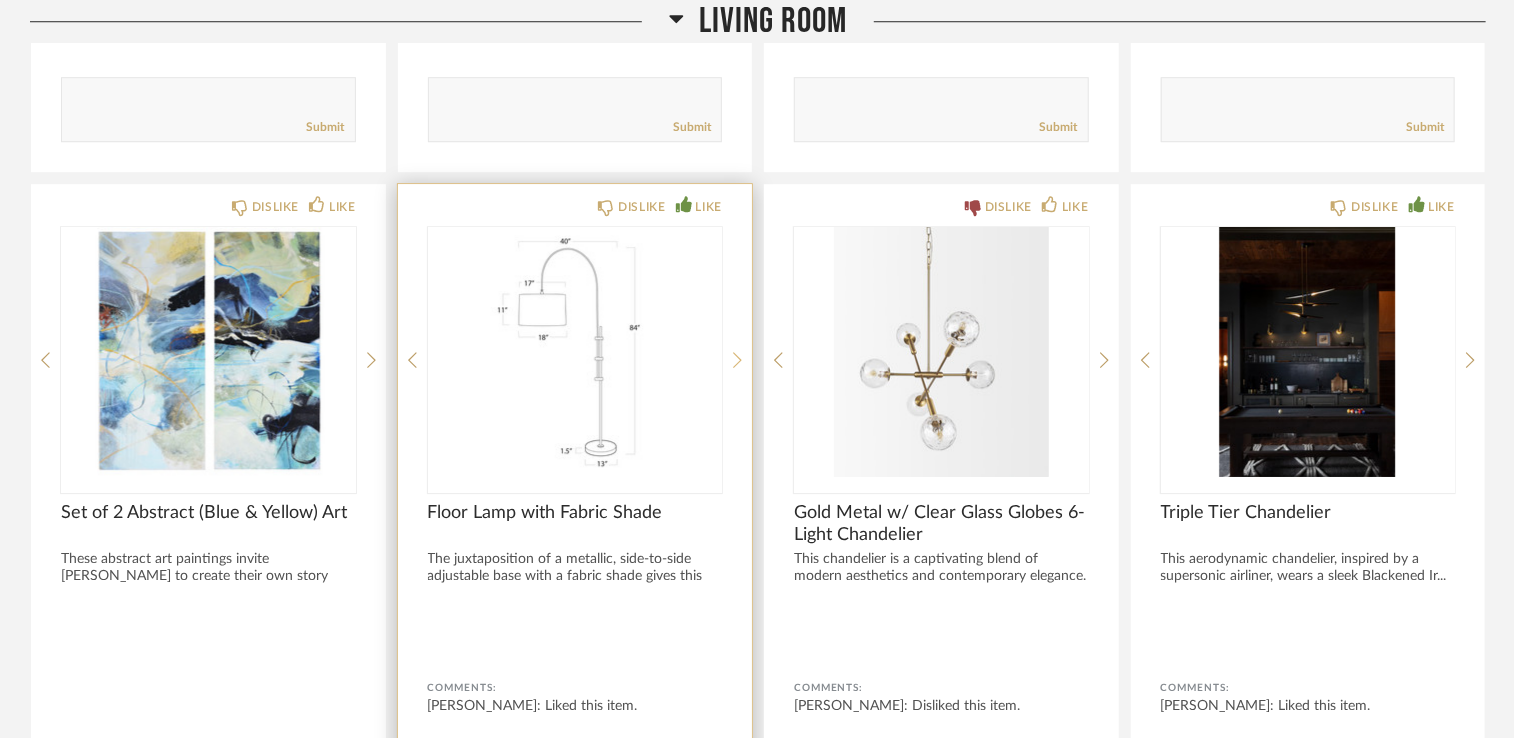 click 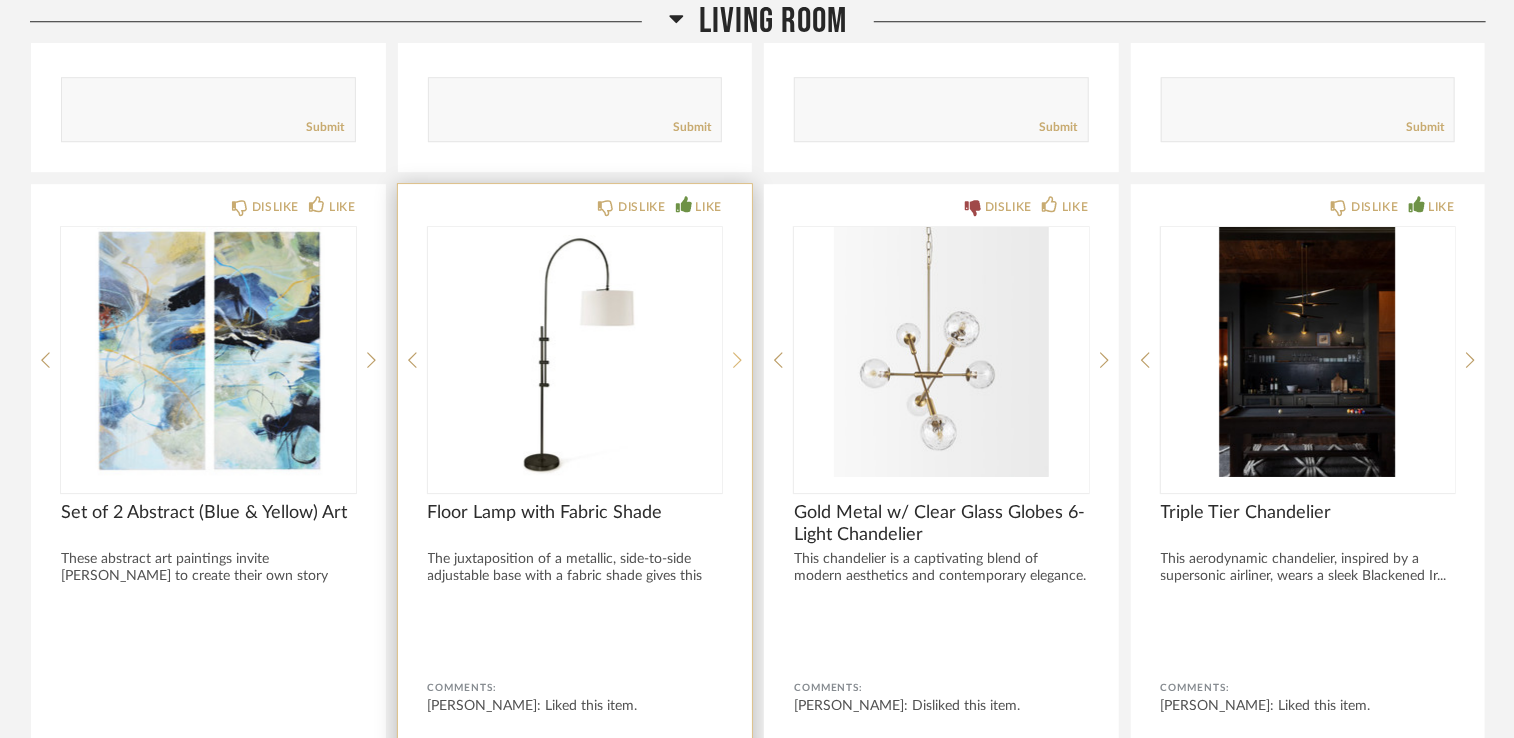 click 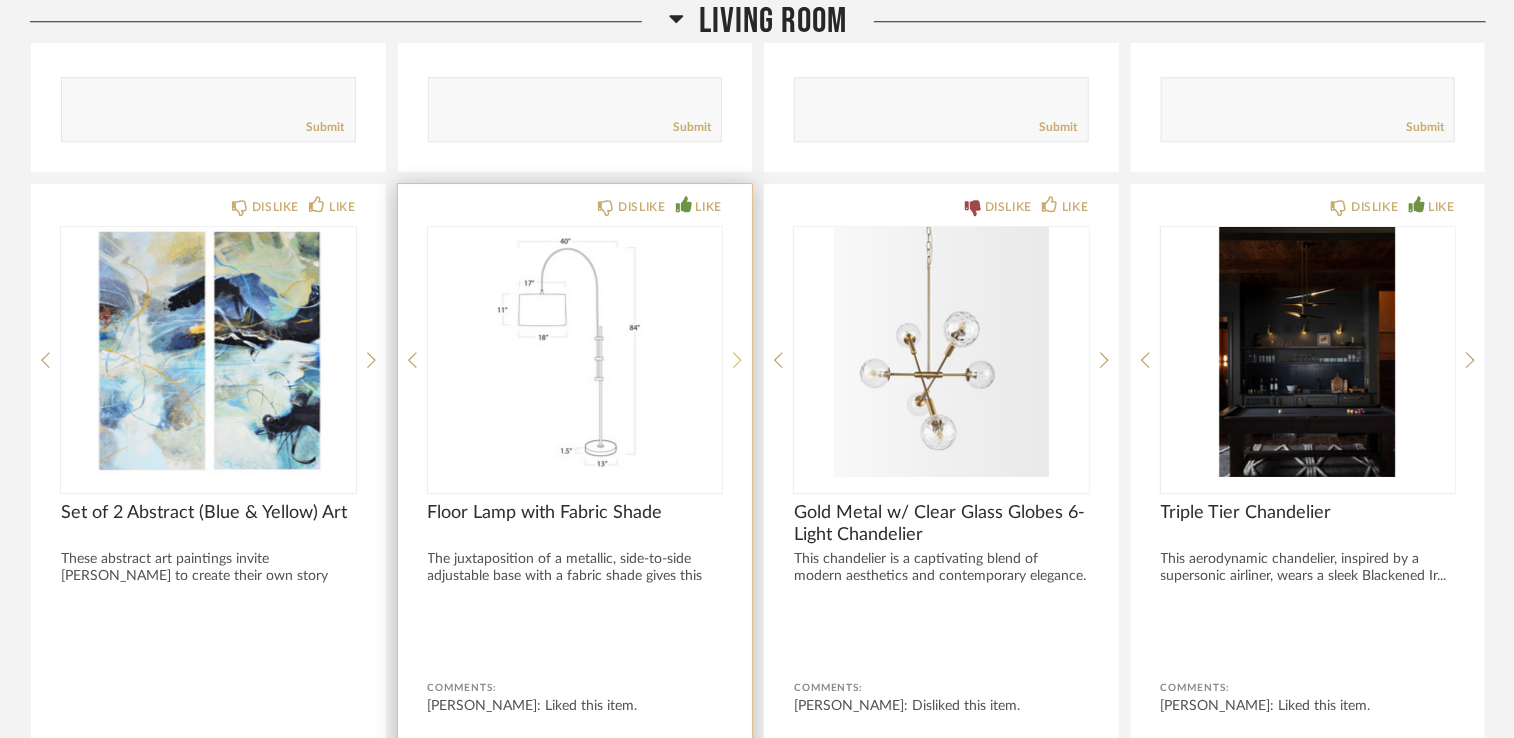 click 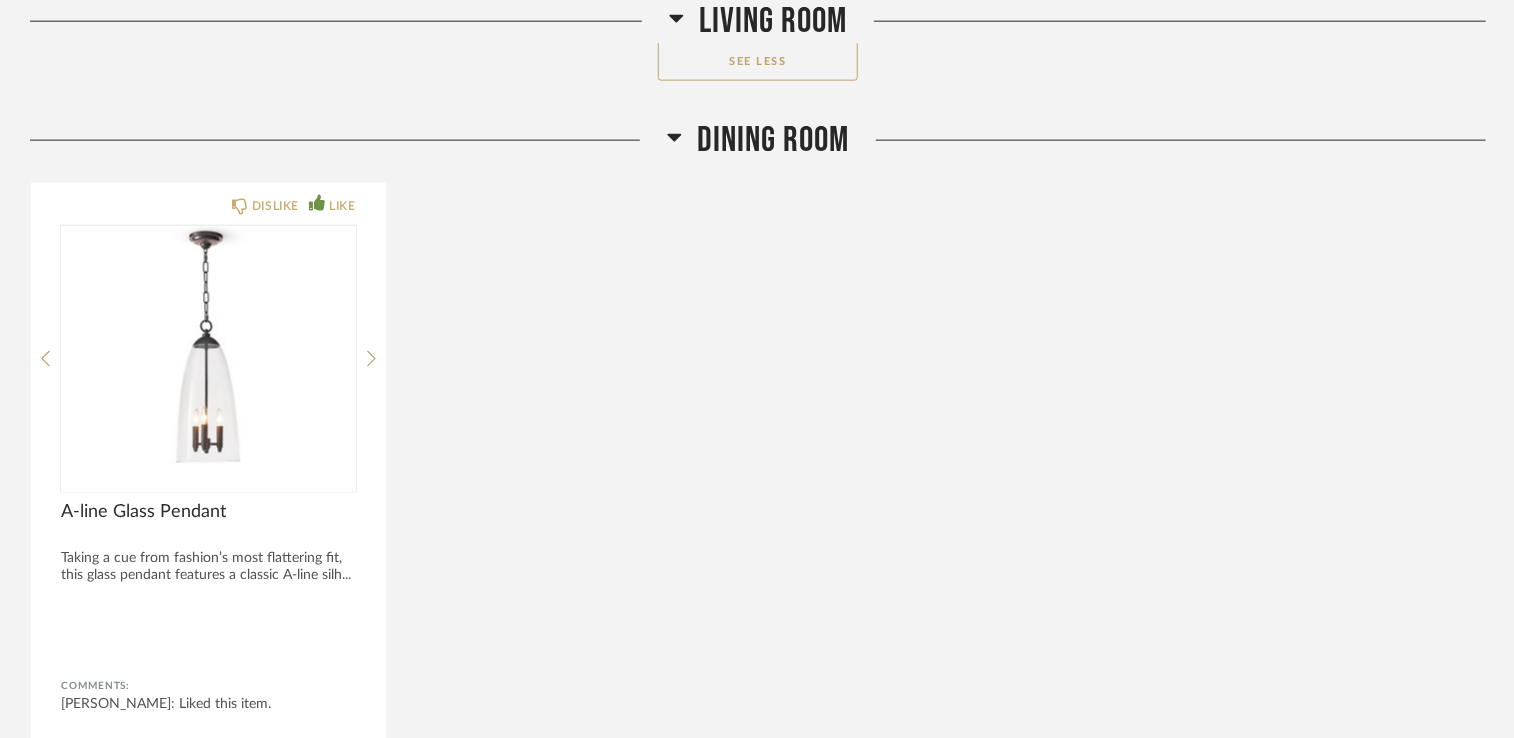 scroll, scrollTop: 5032, scrollLeft: 0, axis: vertical 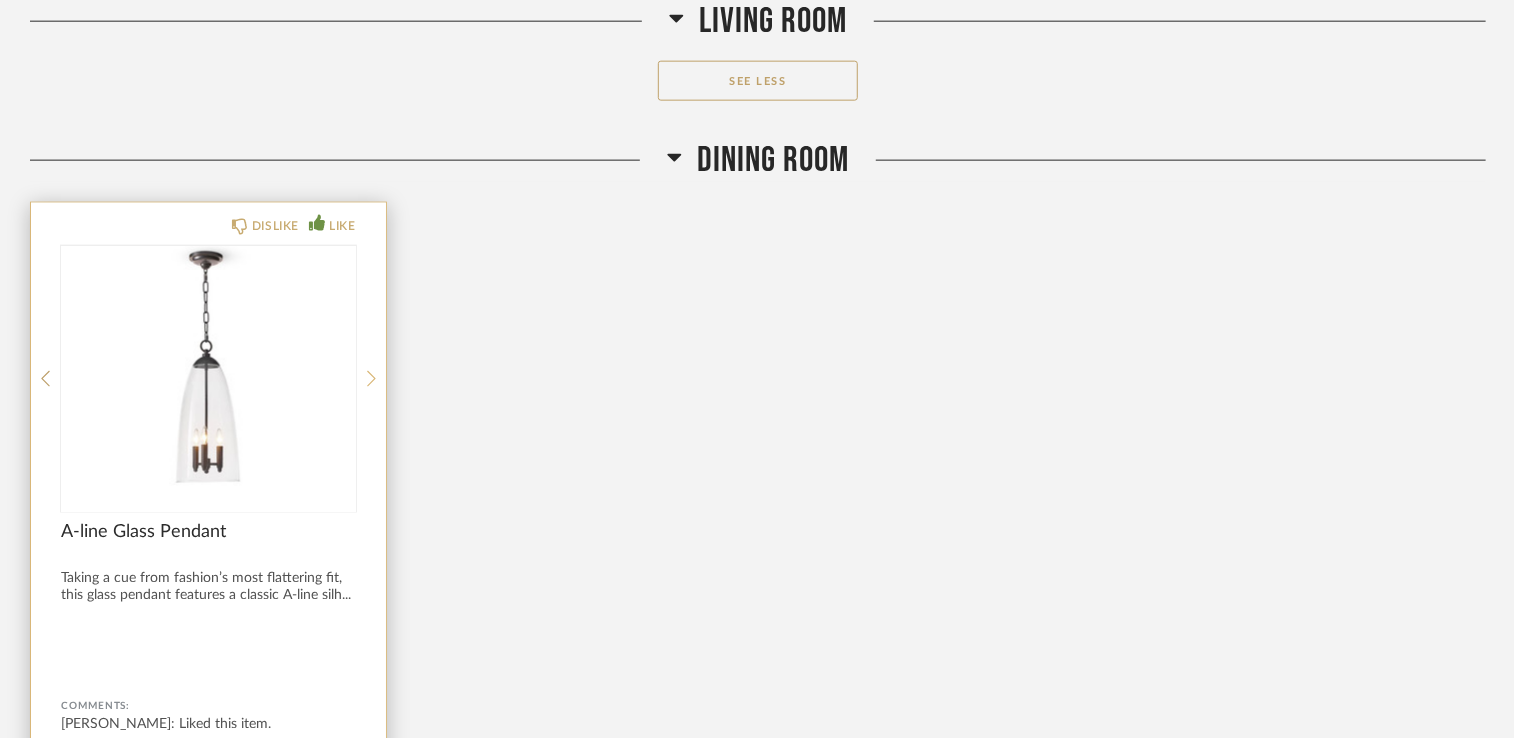 click 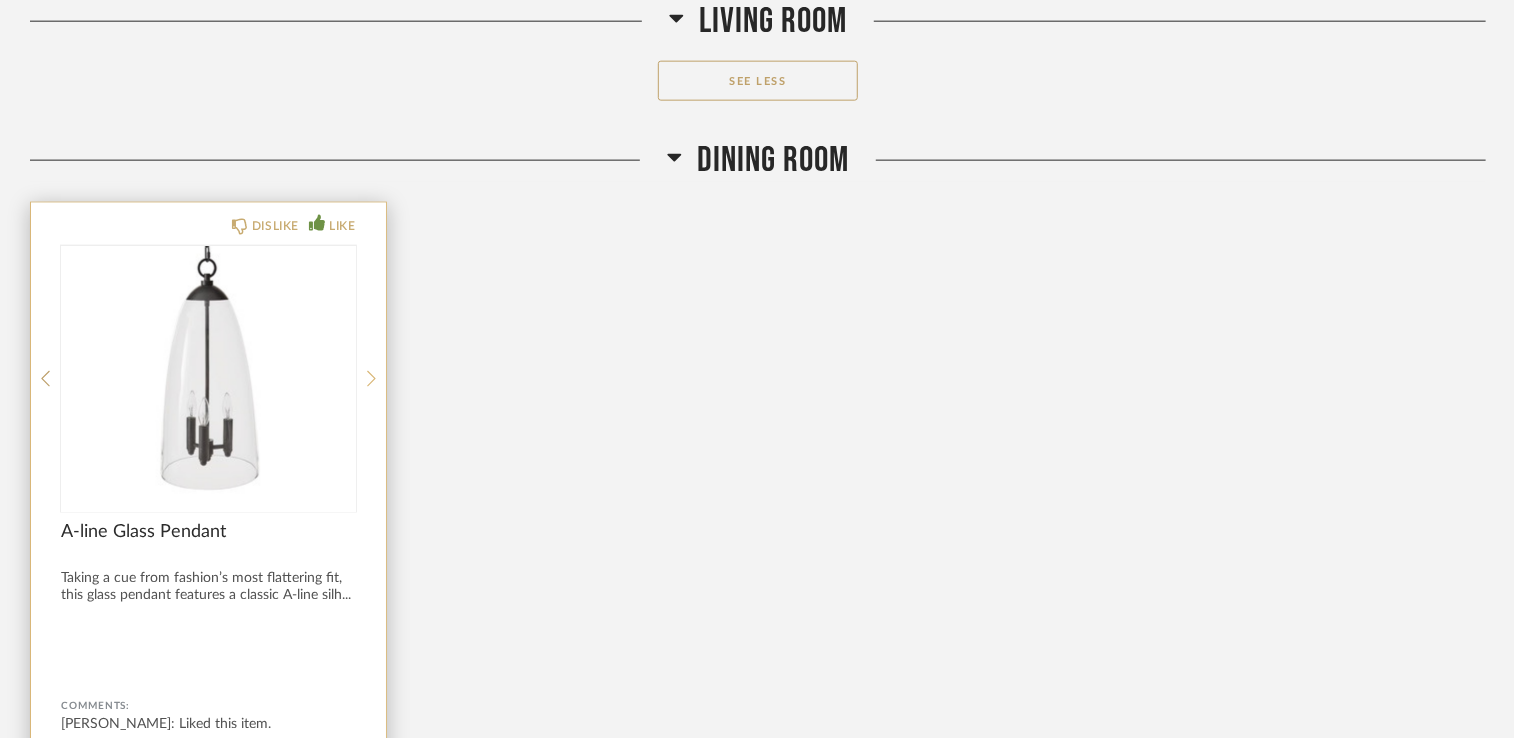 click 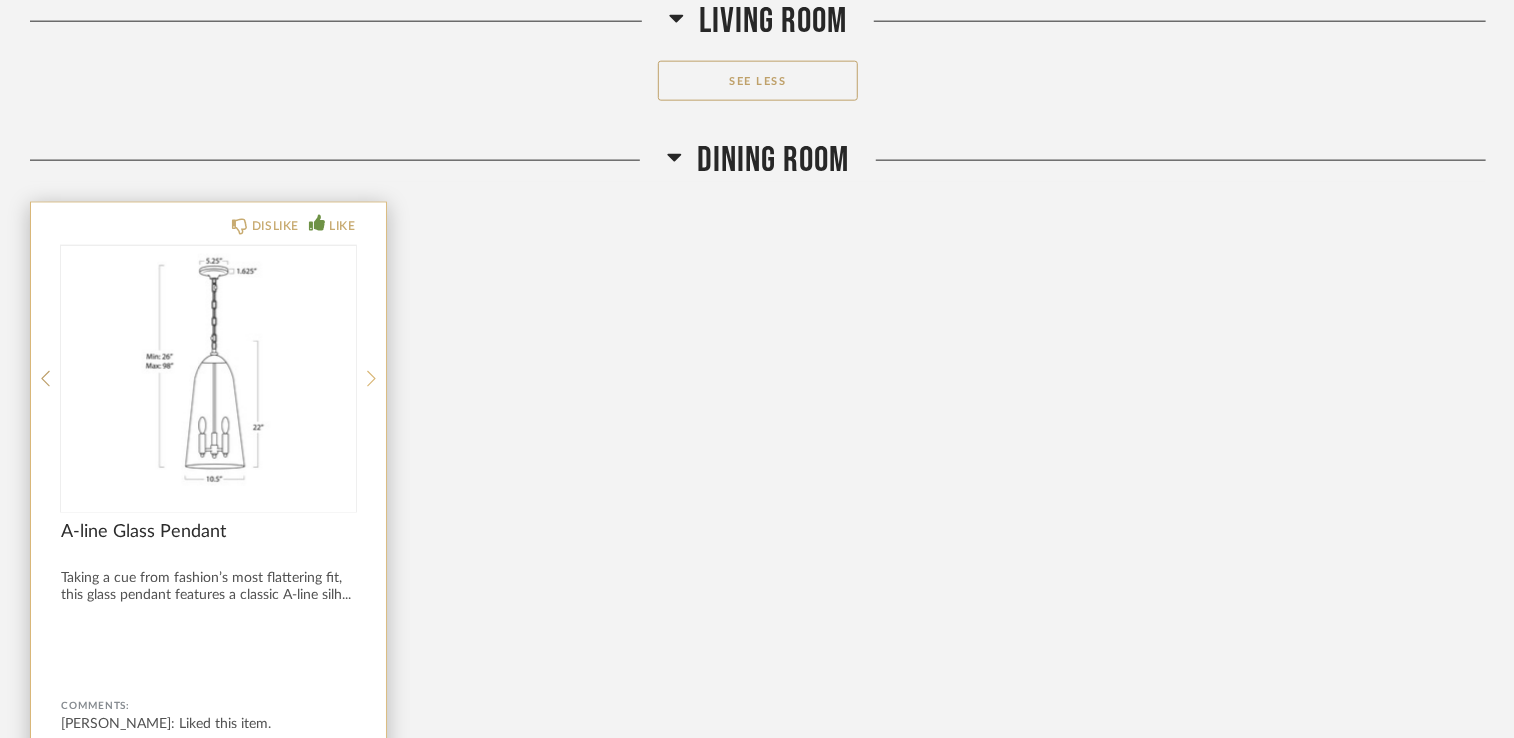 click 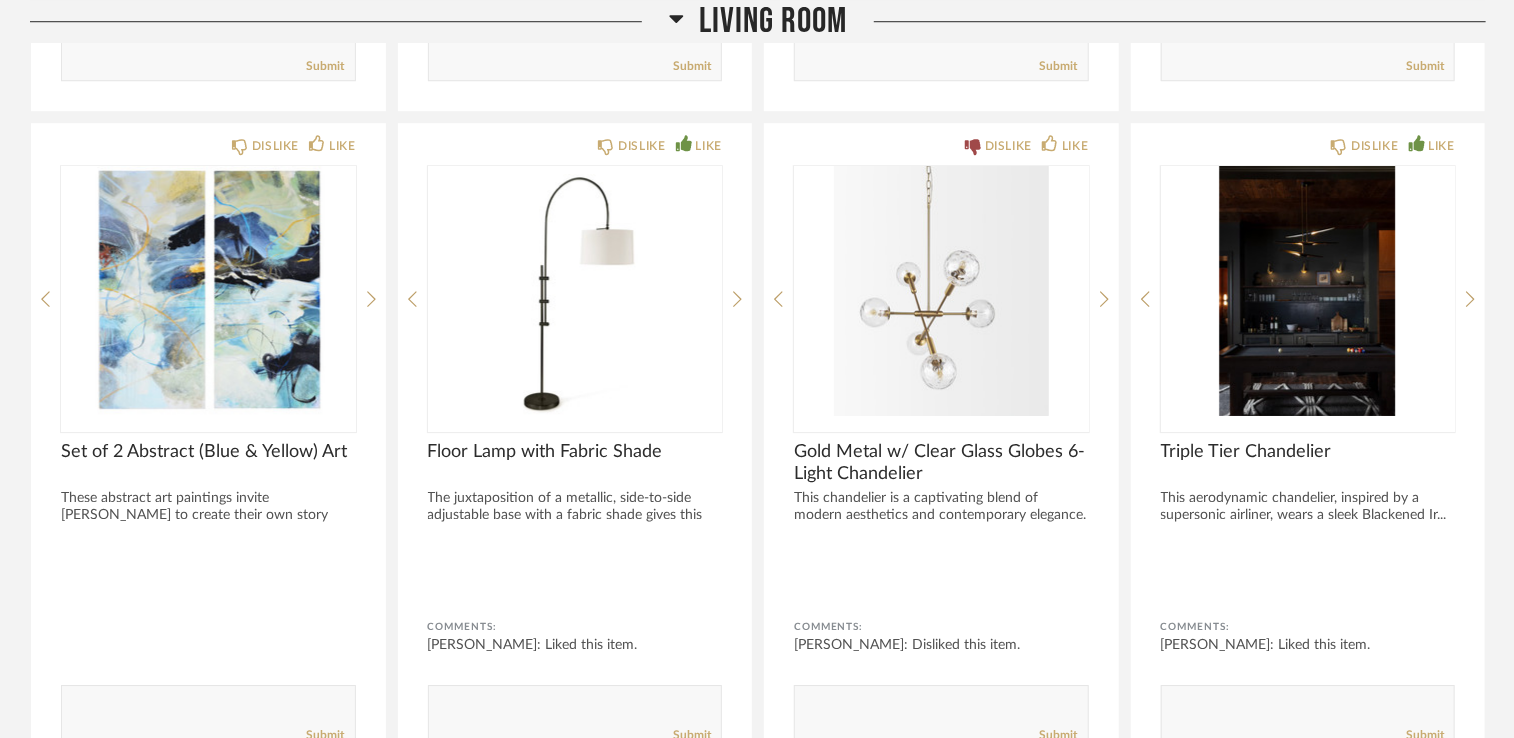 scroll, scrollTop: 2955, scrollLeft: 0, axis: vertical 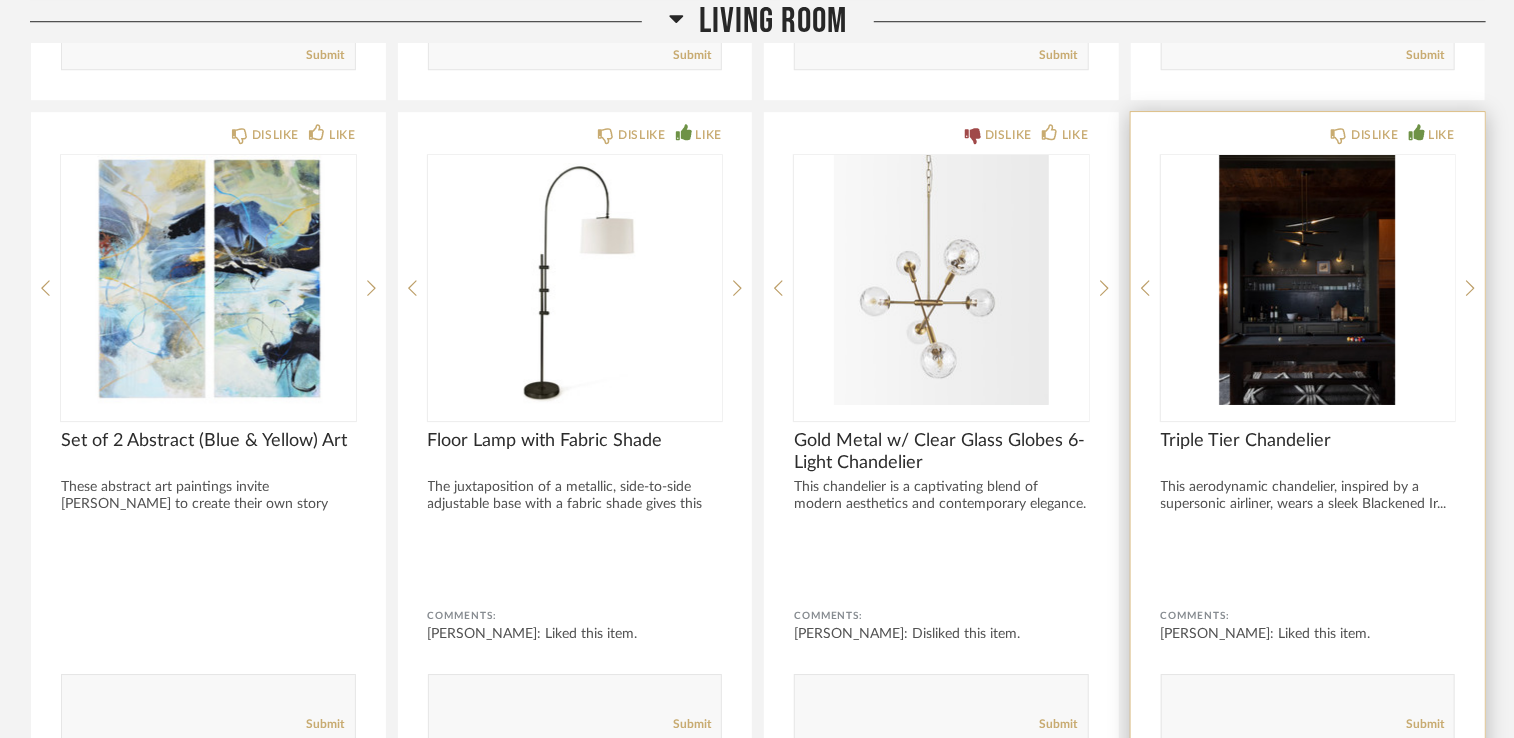 click at bounding box center [1308, 280] 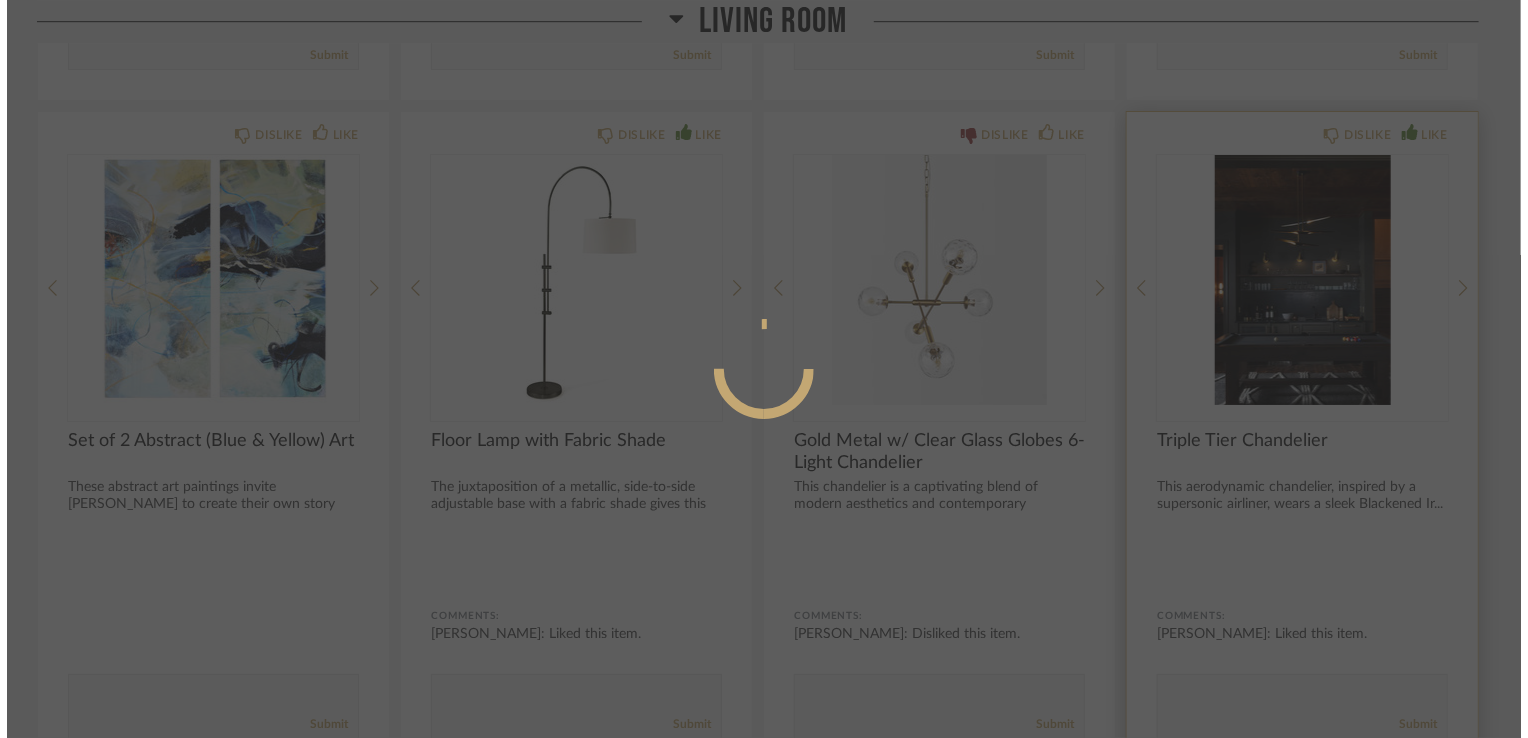 scroll, scrollTop: 0, scrollLeft: 0, axis: both 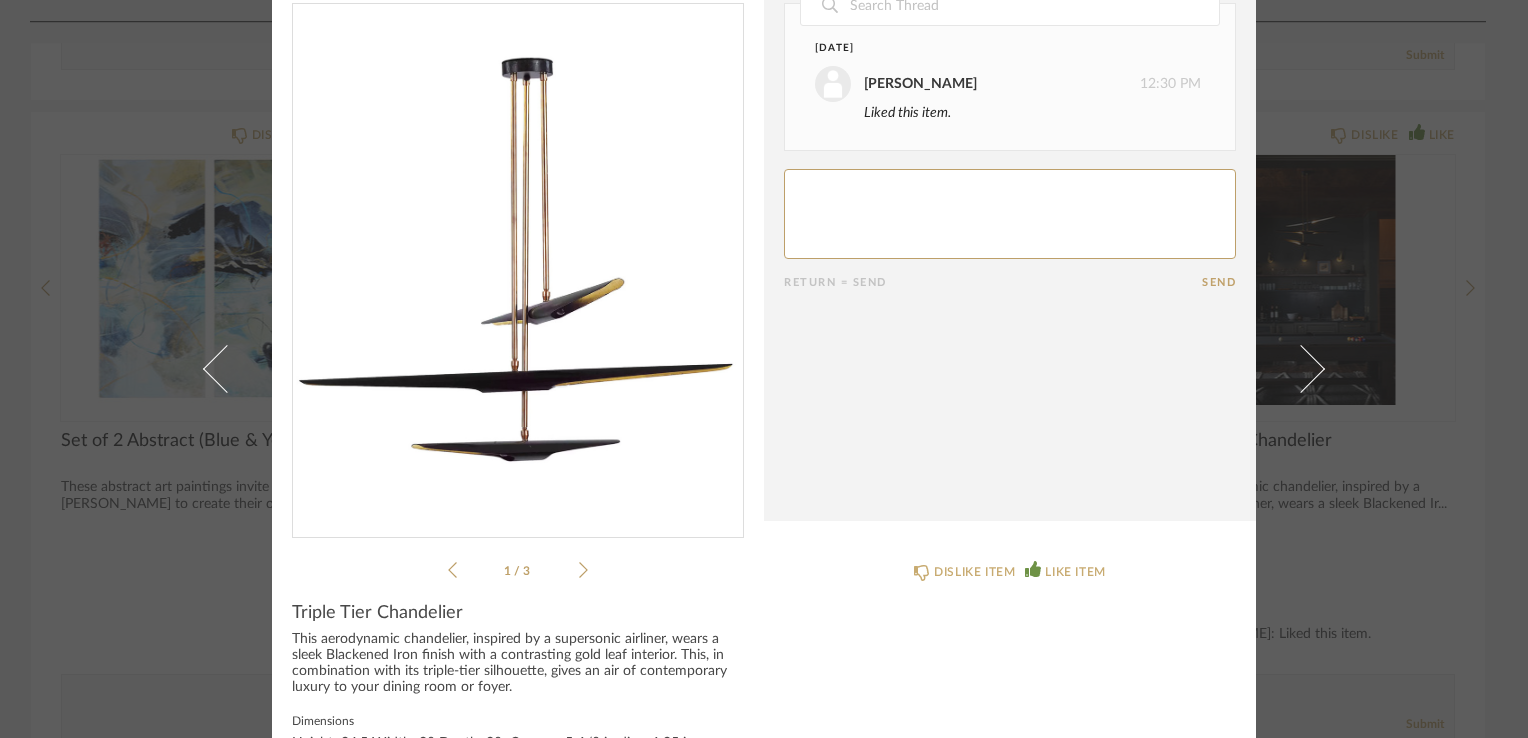 click 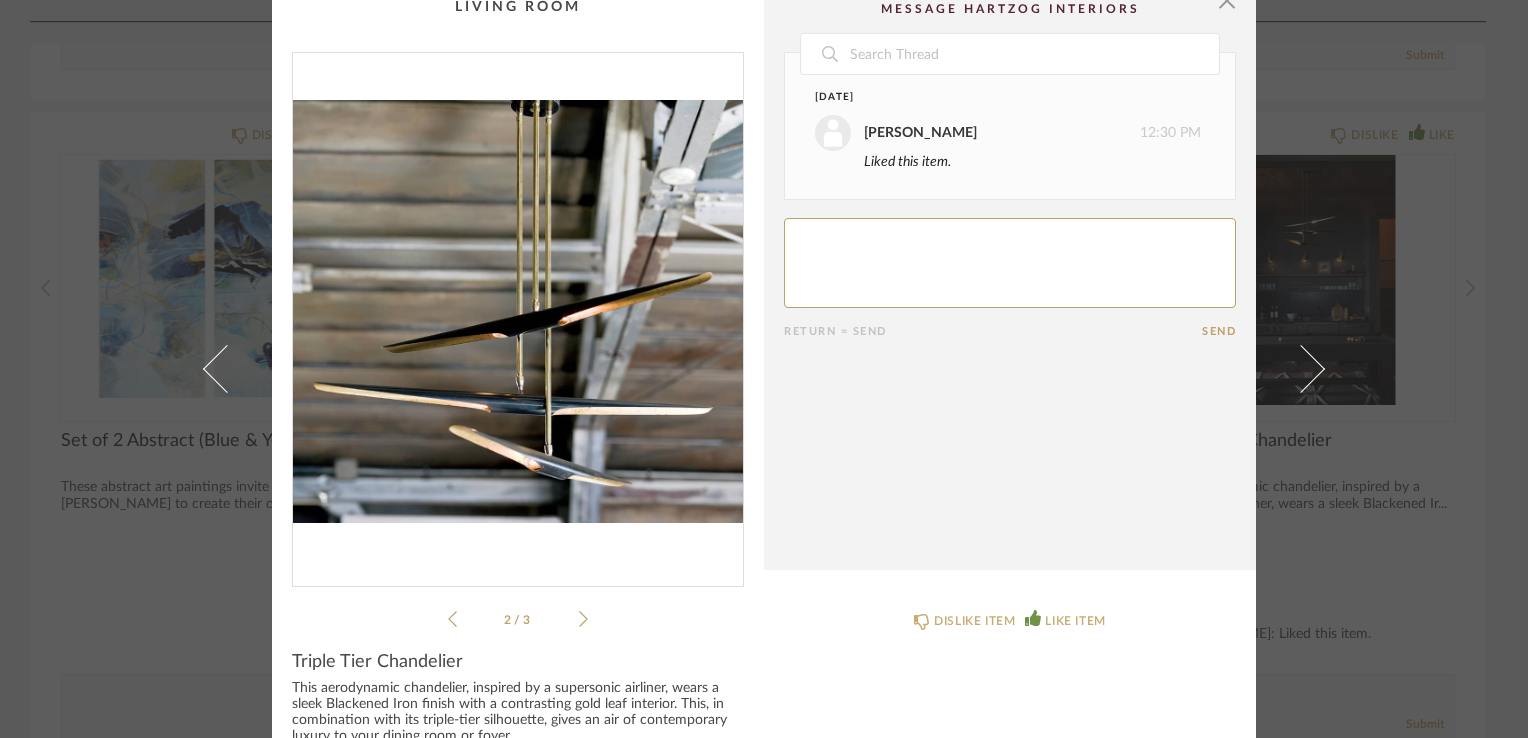scroll, scrollTop: 17, scrollLeft: 0, axis: vertical 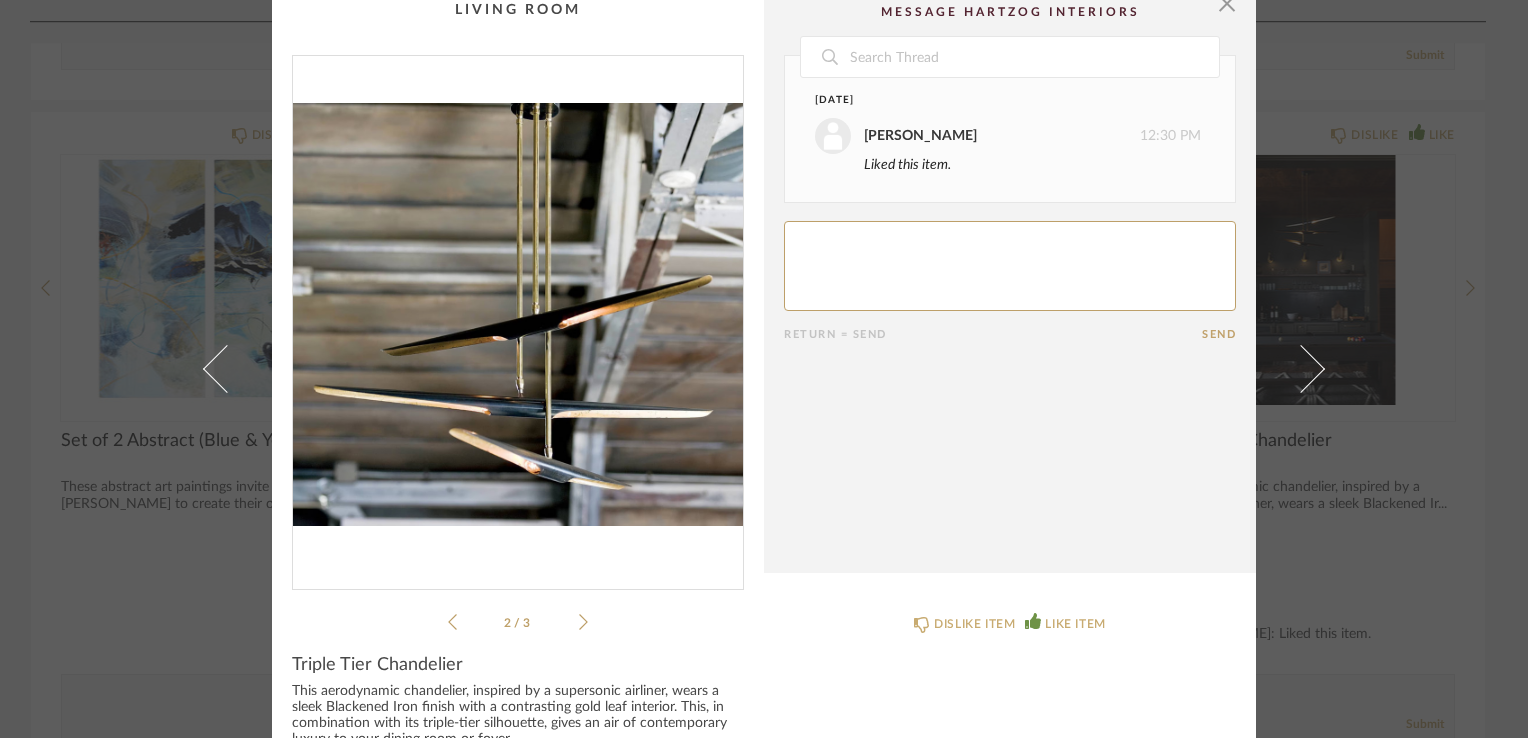 click 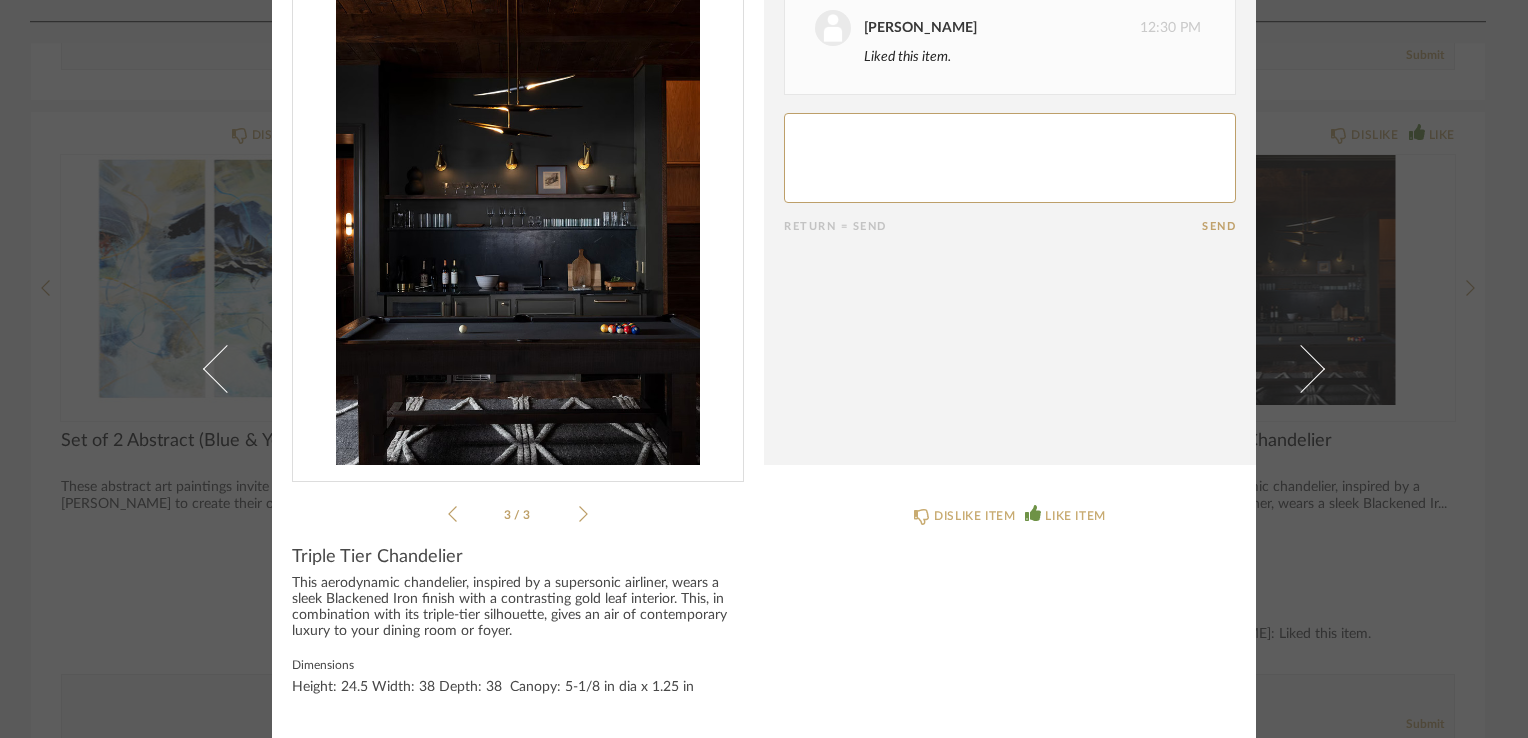 scroll, scrollTop: 0, scrollLeft: 0, axis: both 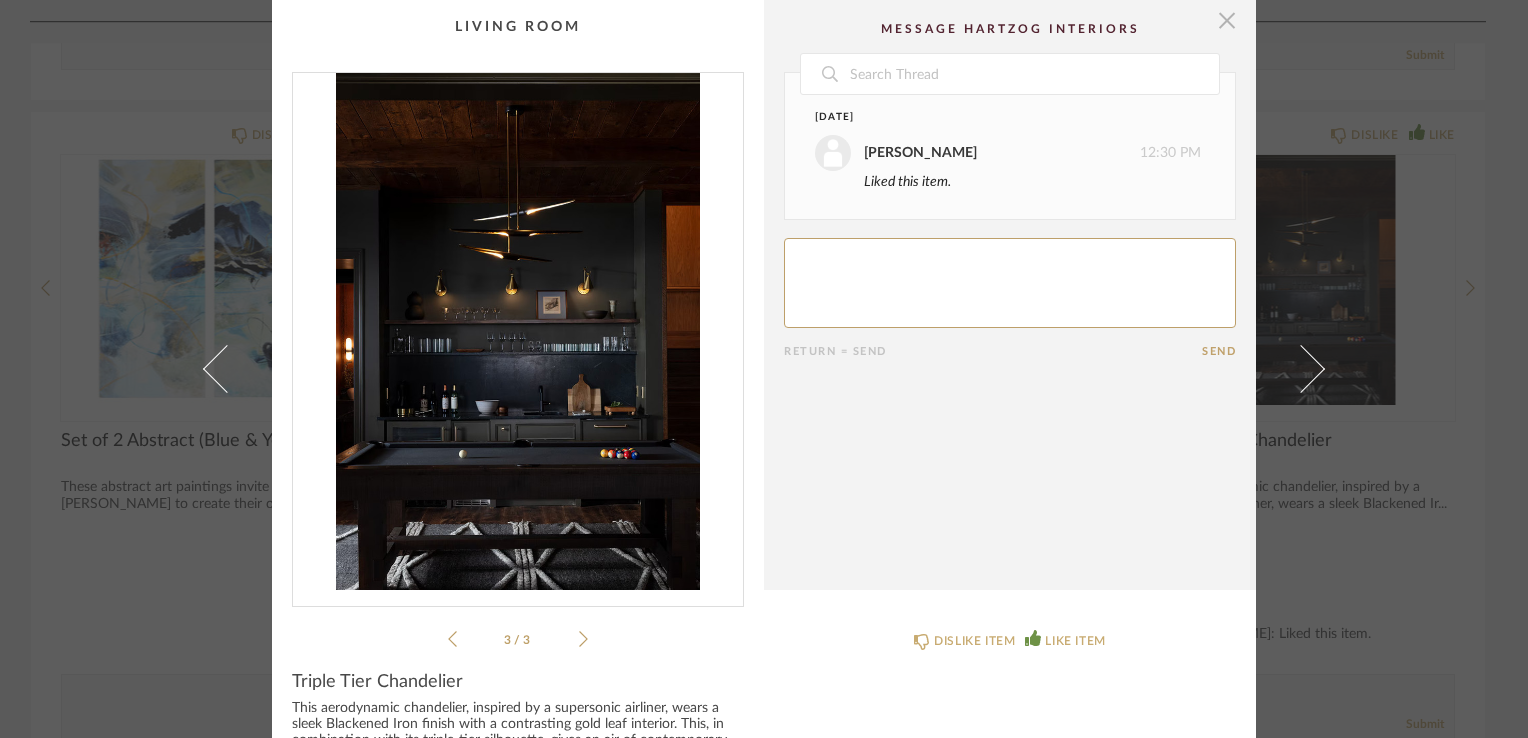 click at bounding box center [1227, 20] 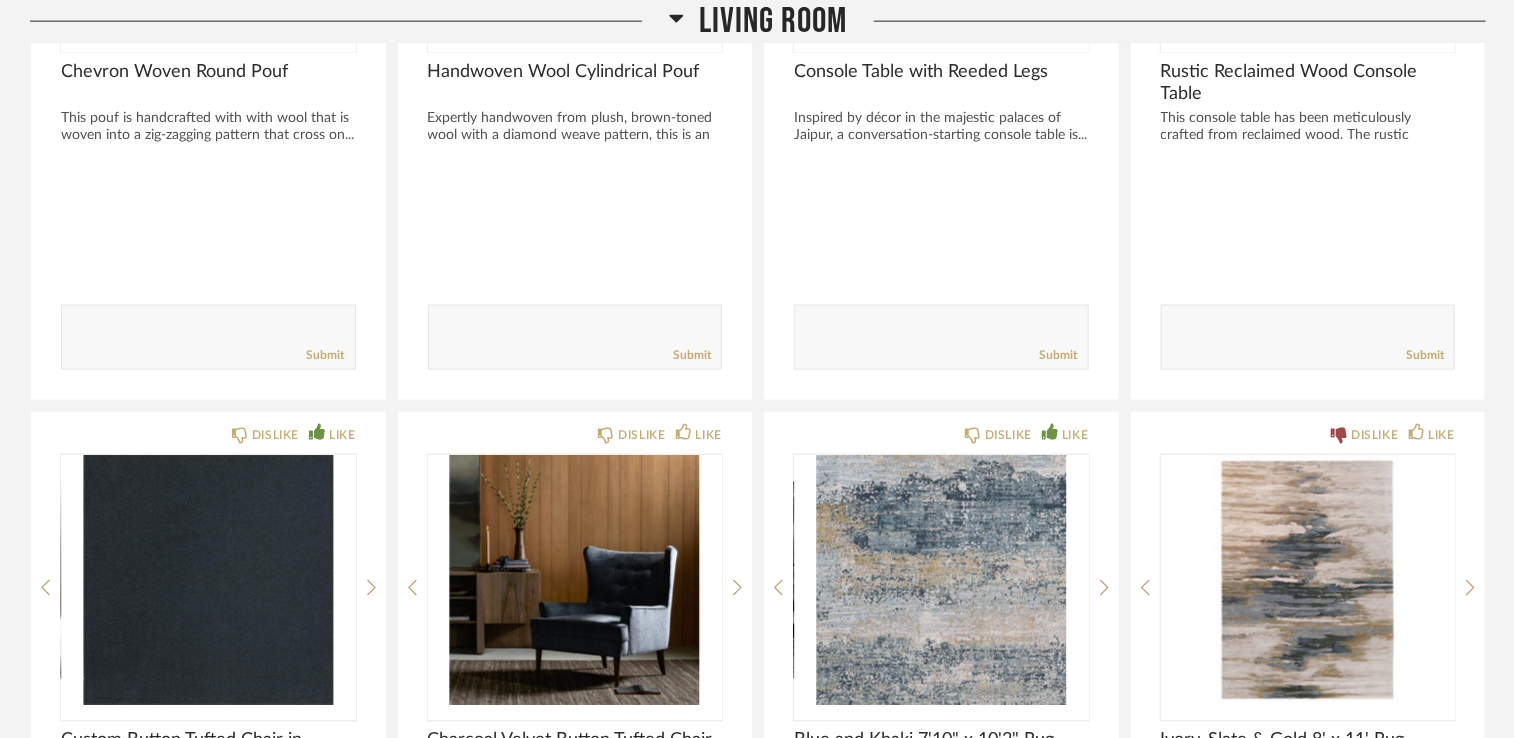scroll, scrollTop: 1368, scrollLeft: 0, axis: vertical 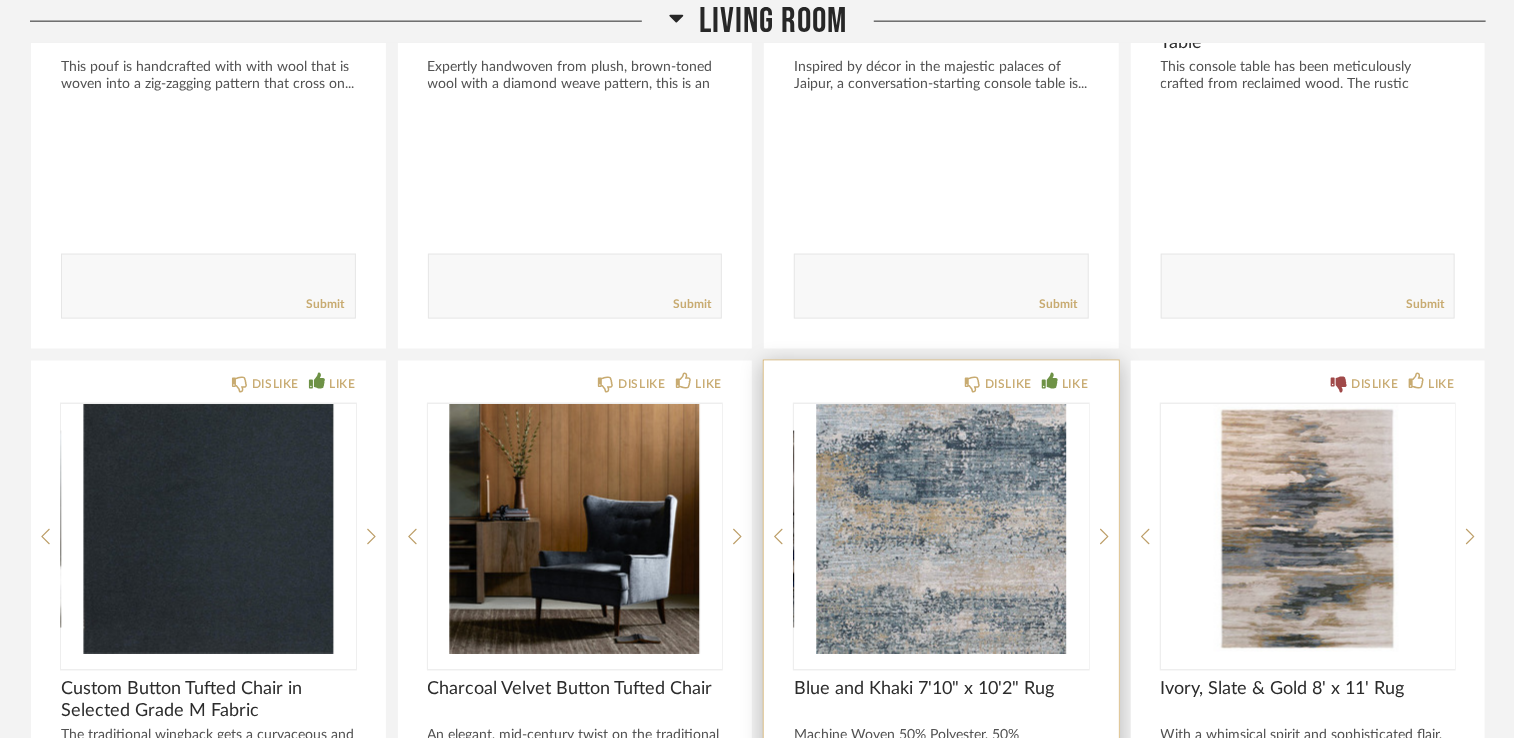 click on "DISLIKE LIKE Blue and Khaki 7'10" x 10'2" Rug Machine Woven
50% Polyester, 50% Polypropylene
High/Low
Thickness: 0.43" Comments: [PERSON_NAME]: Liked this item.       Submit" 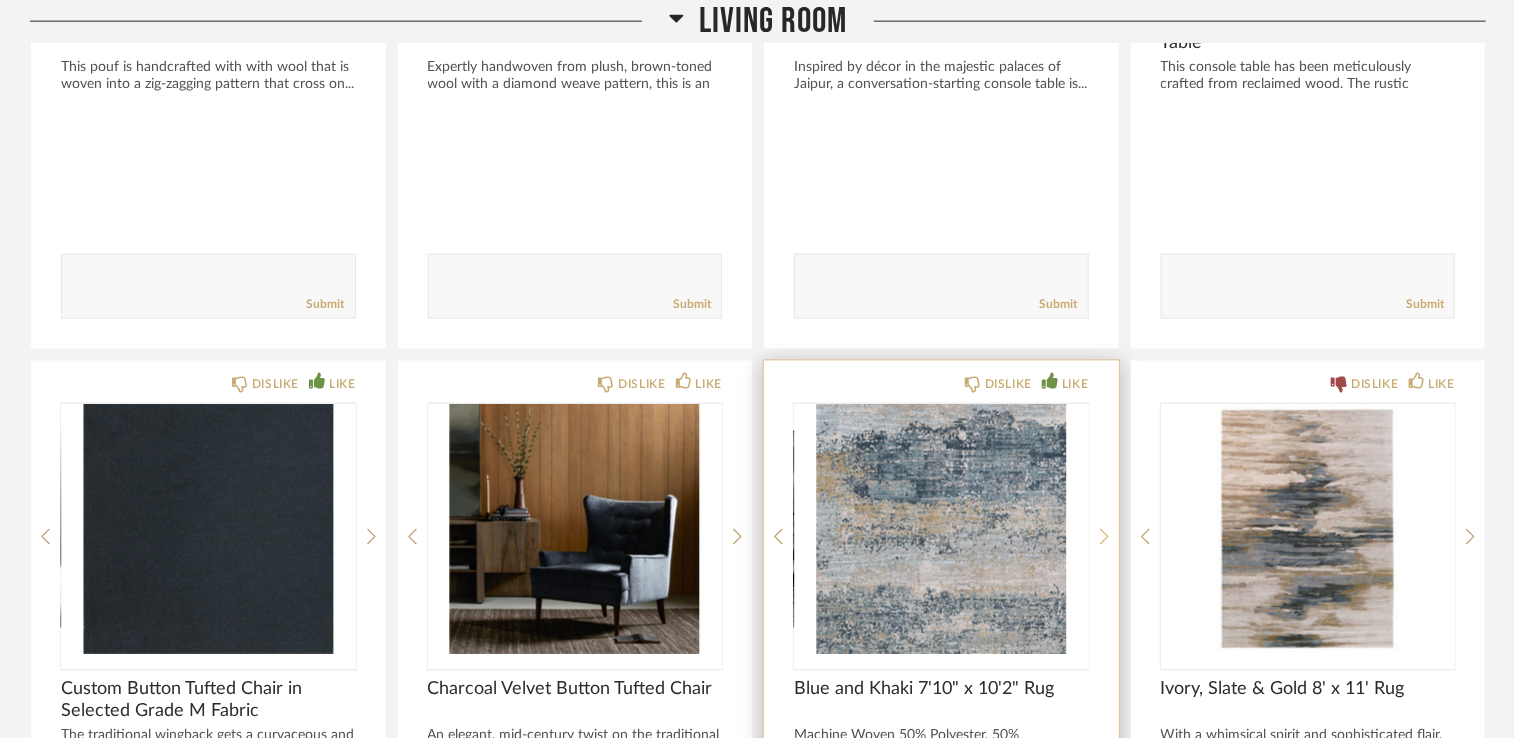 click 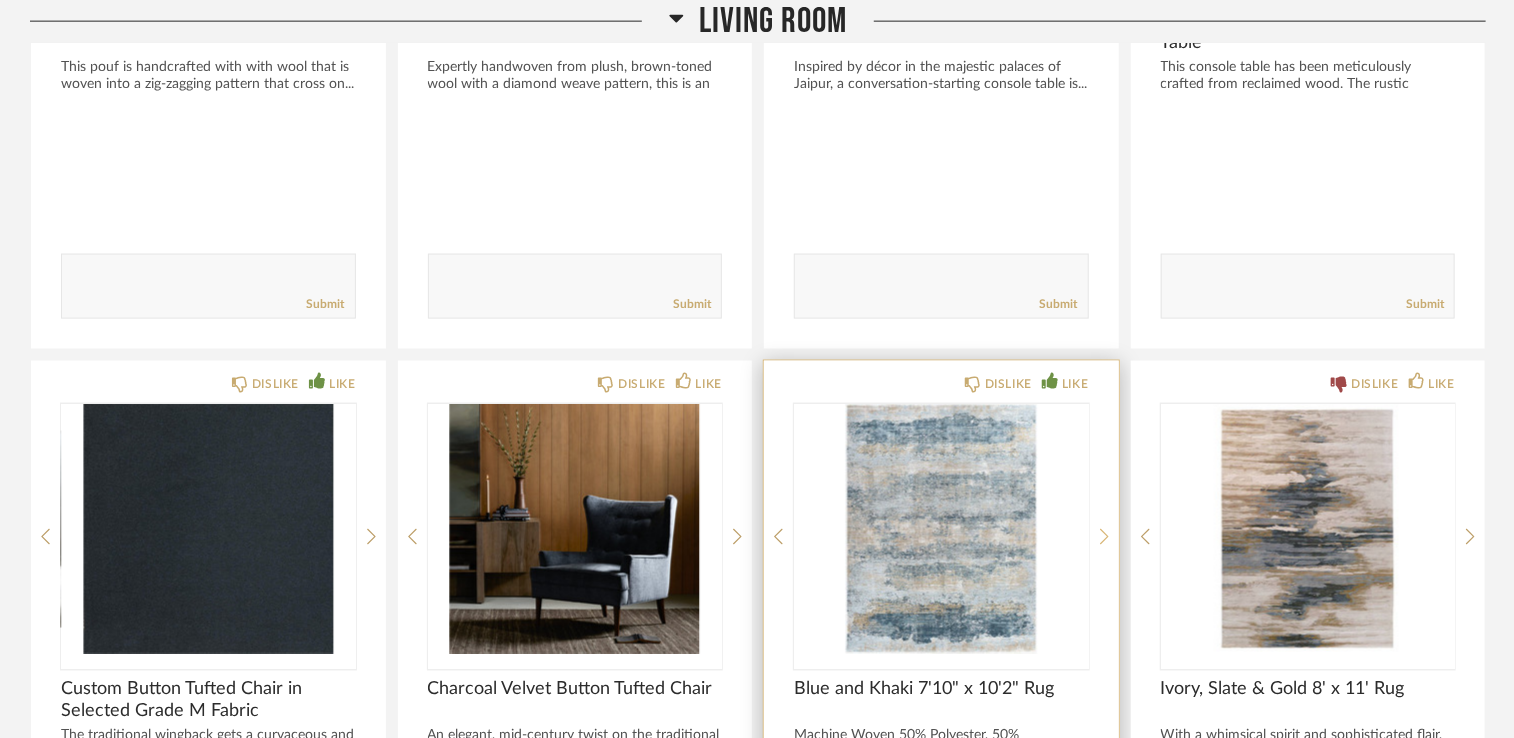 click 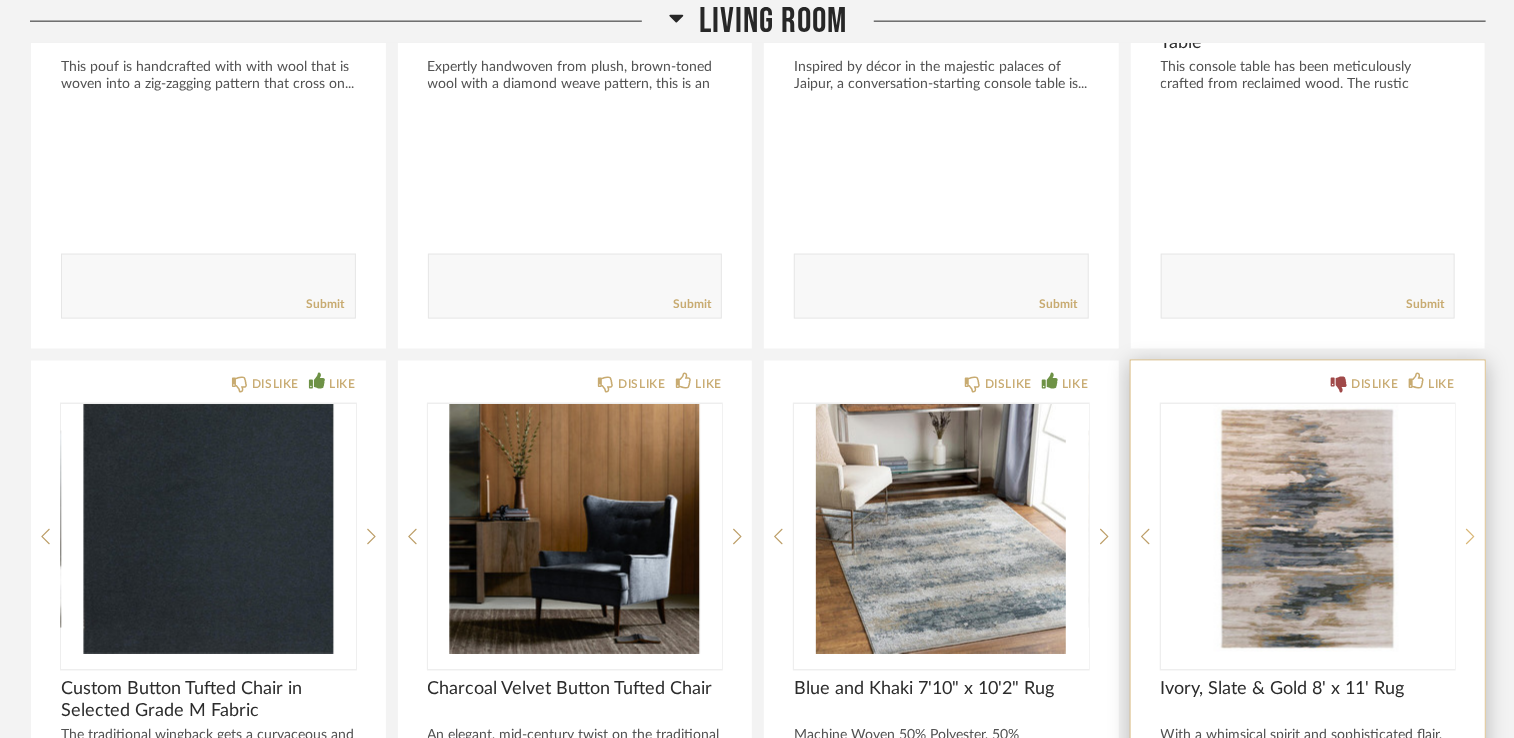 click 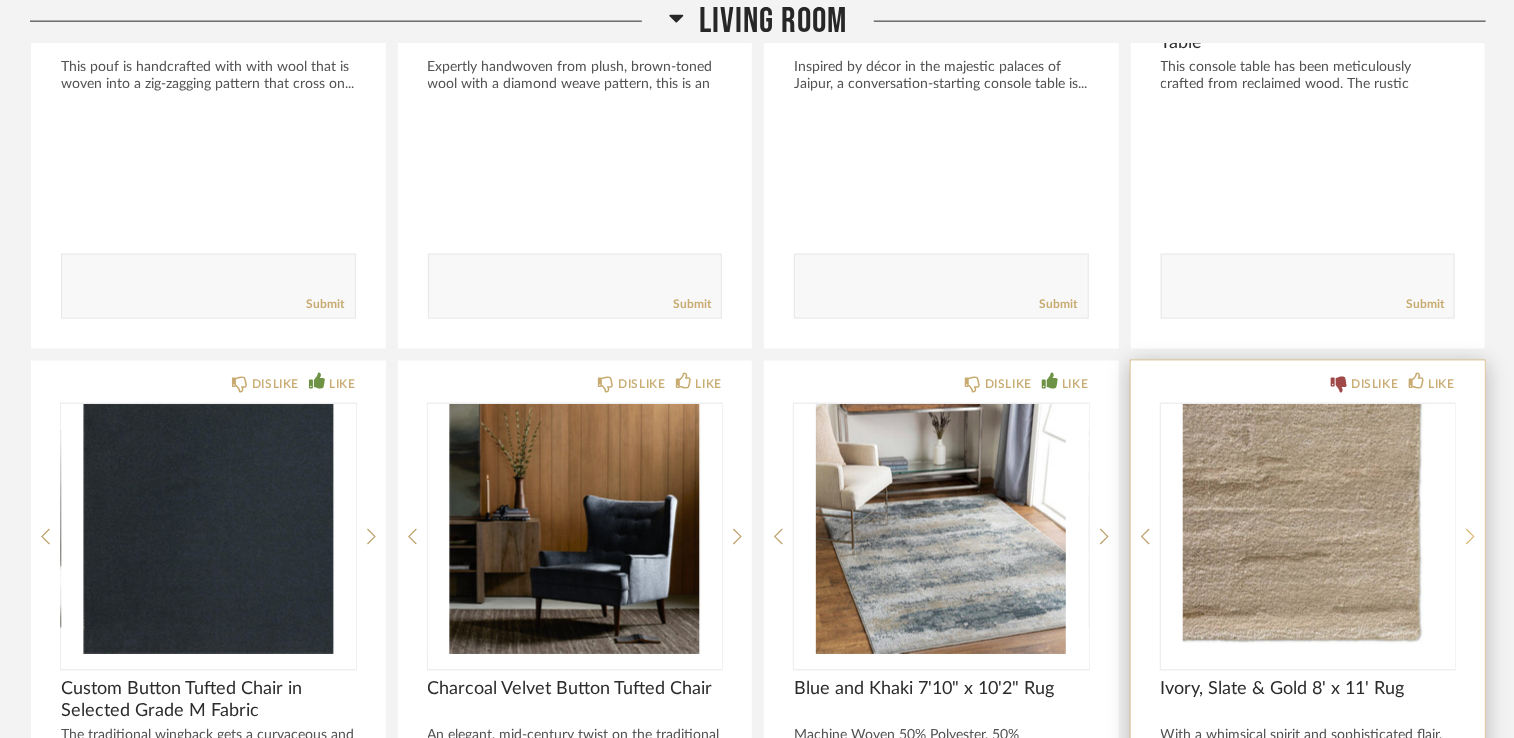 click 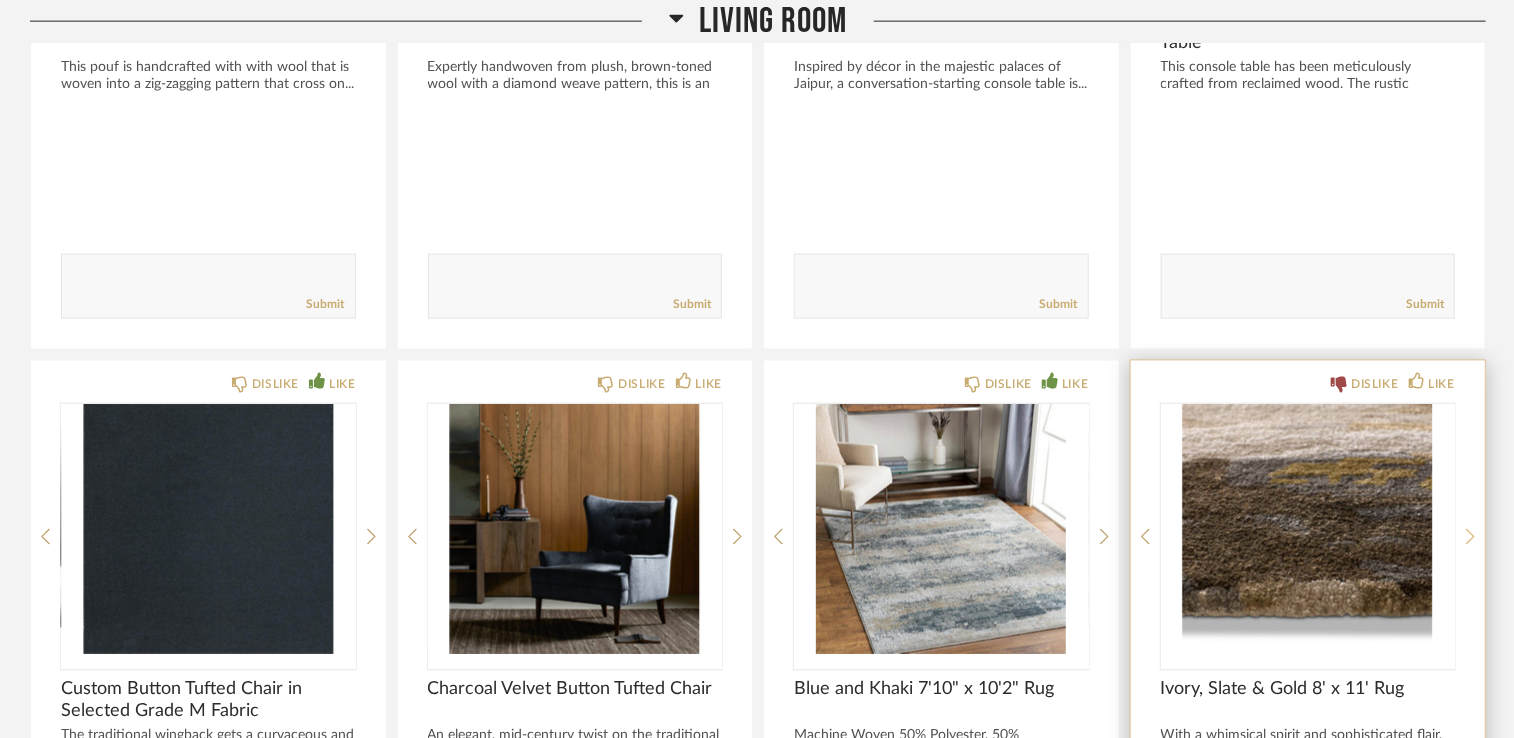 click 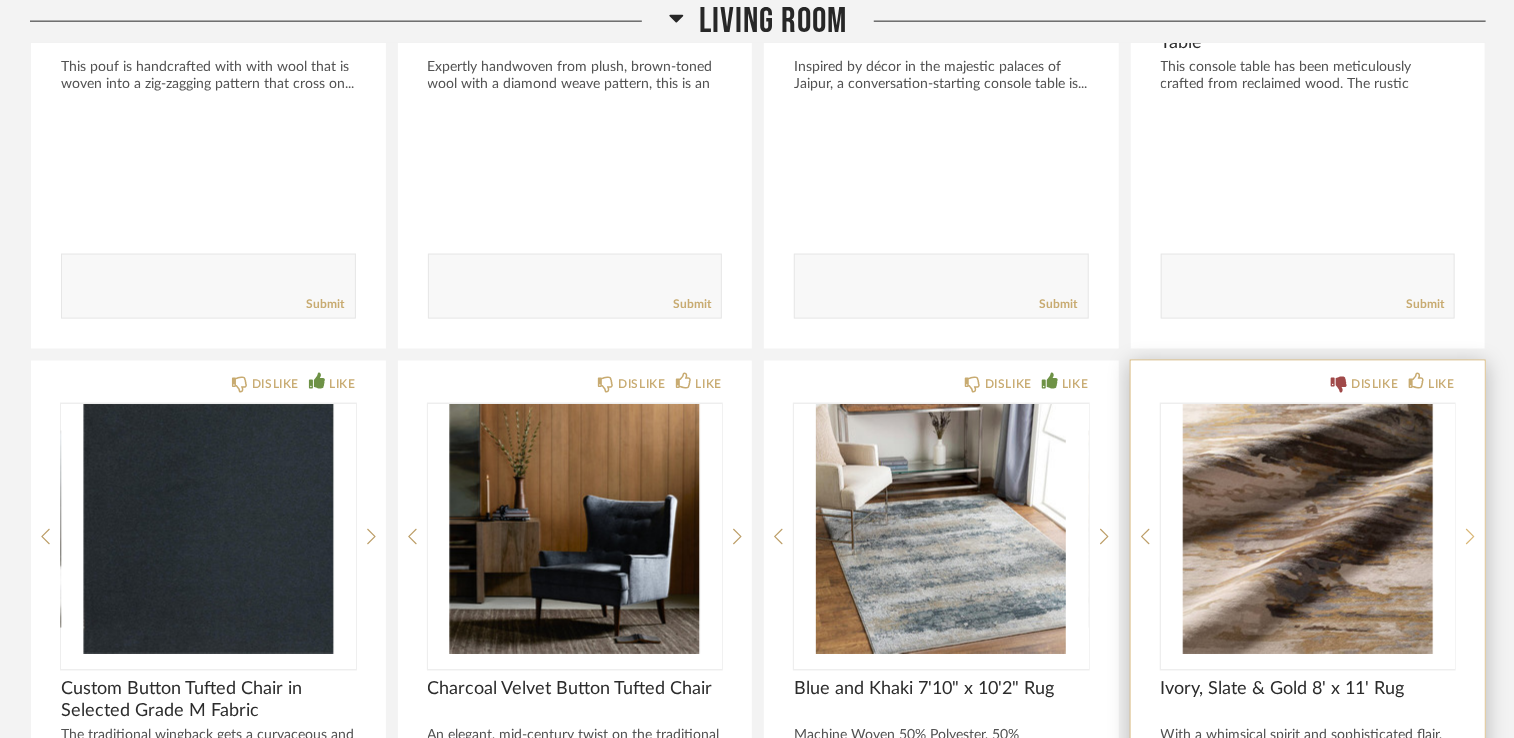 click 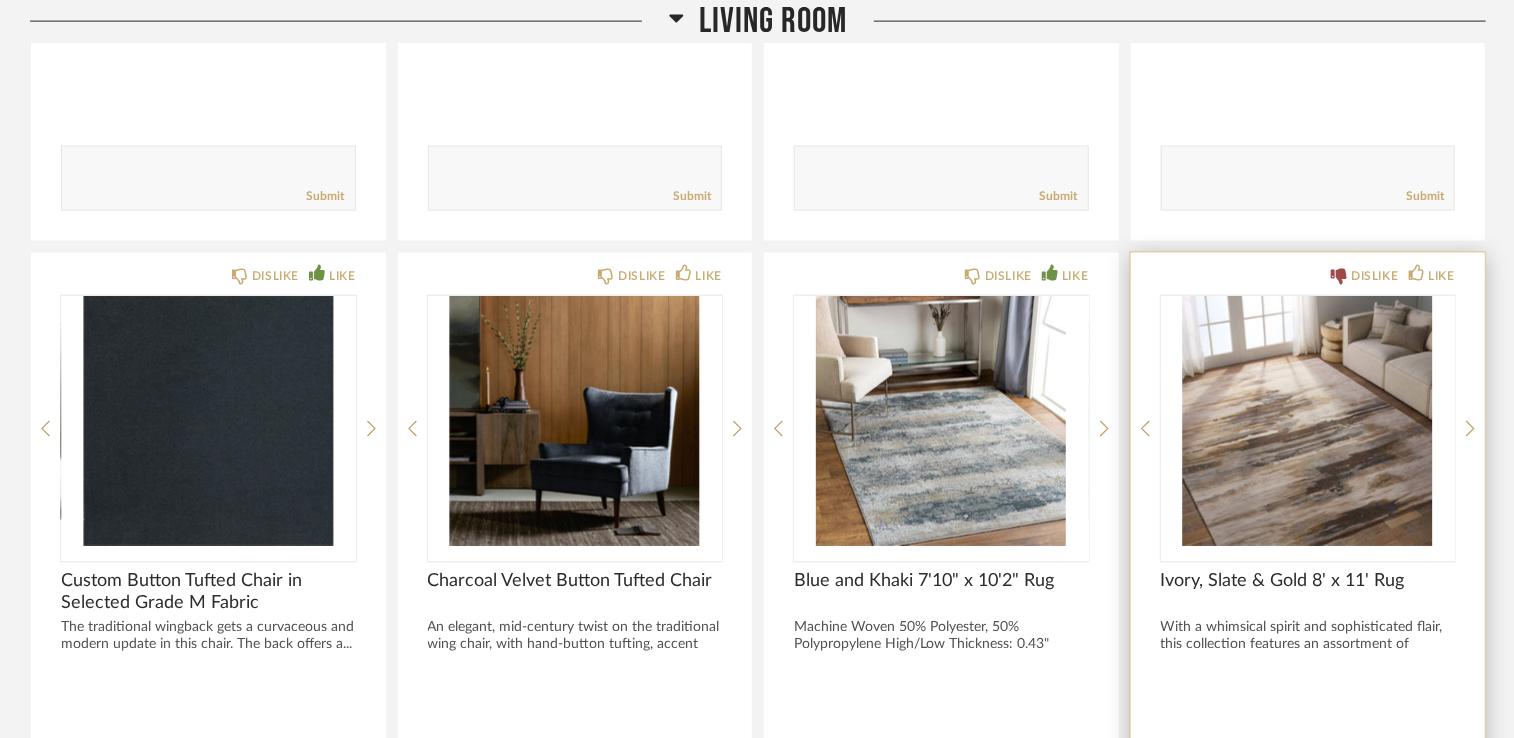 scroll, scrollTop: 1478, scrollLeft: 0, axis: vertical 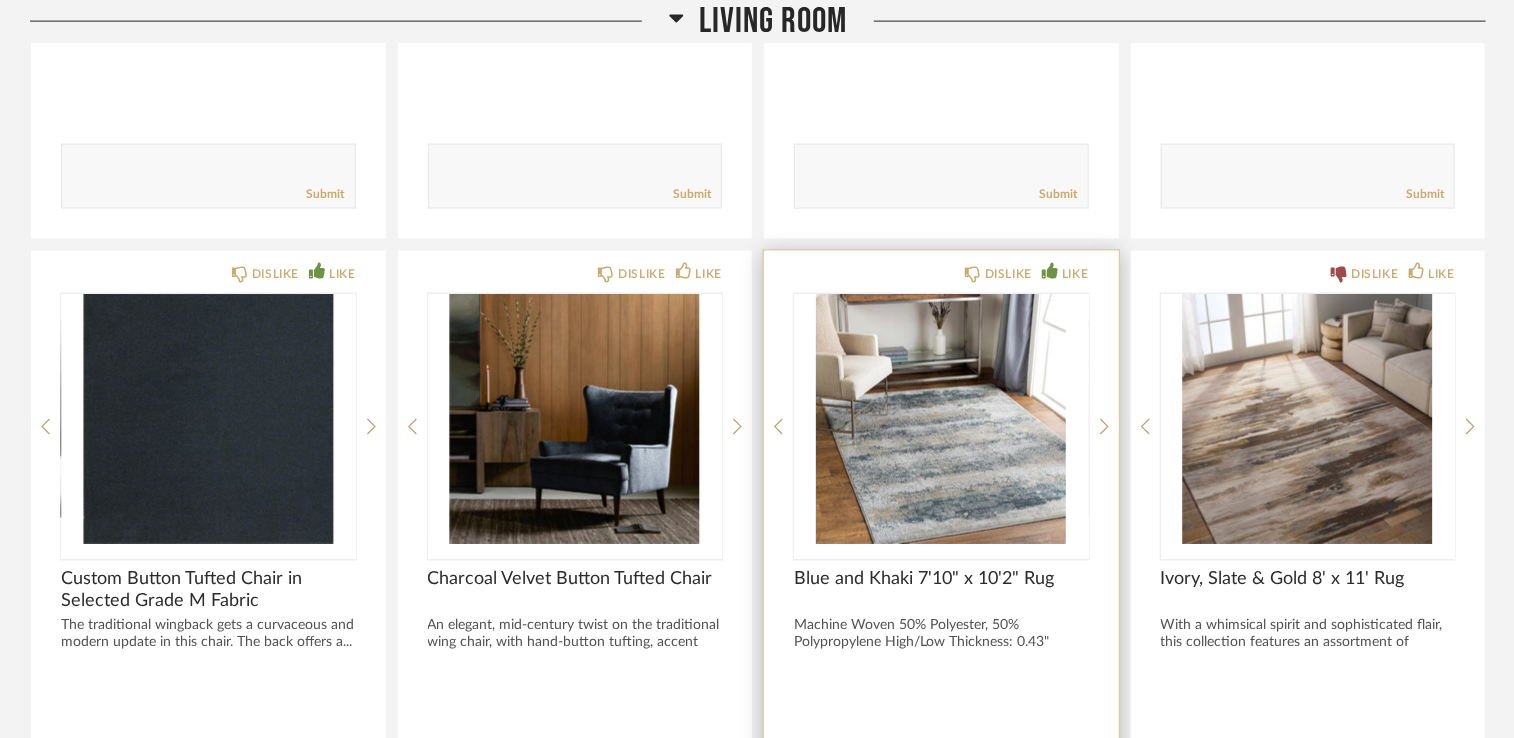 click at bounding box center (941, 419) 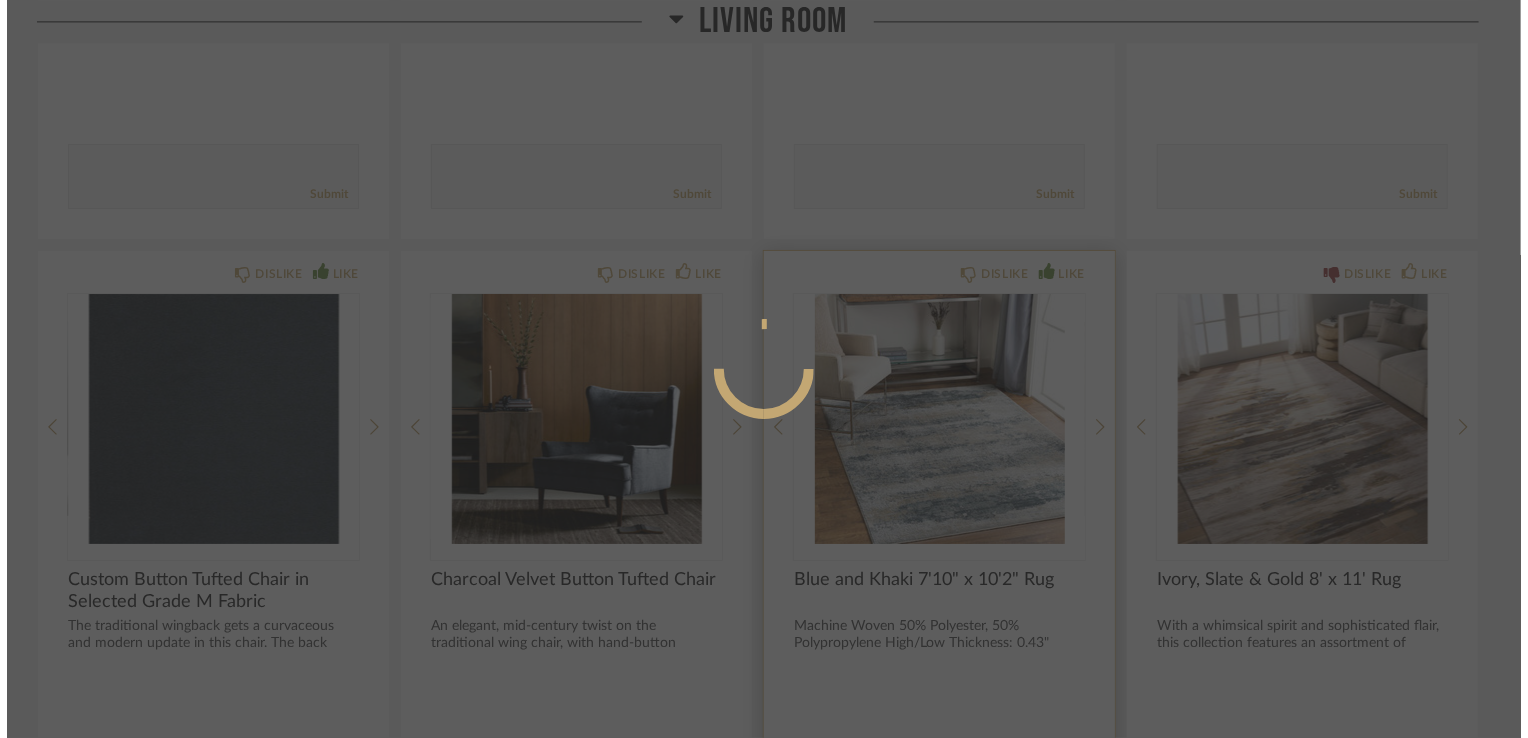 scroll, scrollTop: 0, scrollLeft: 0, axis: both 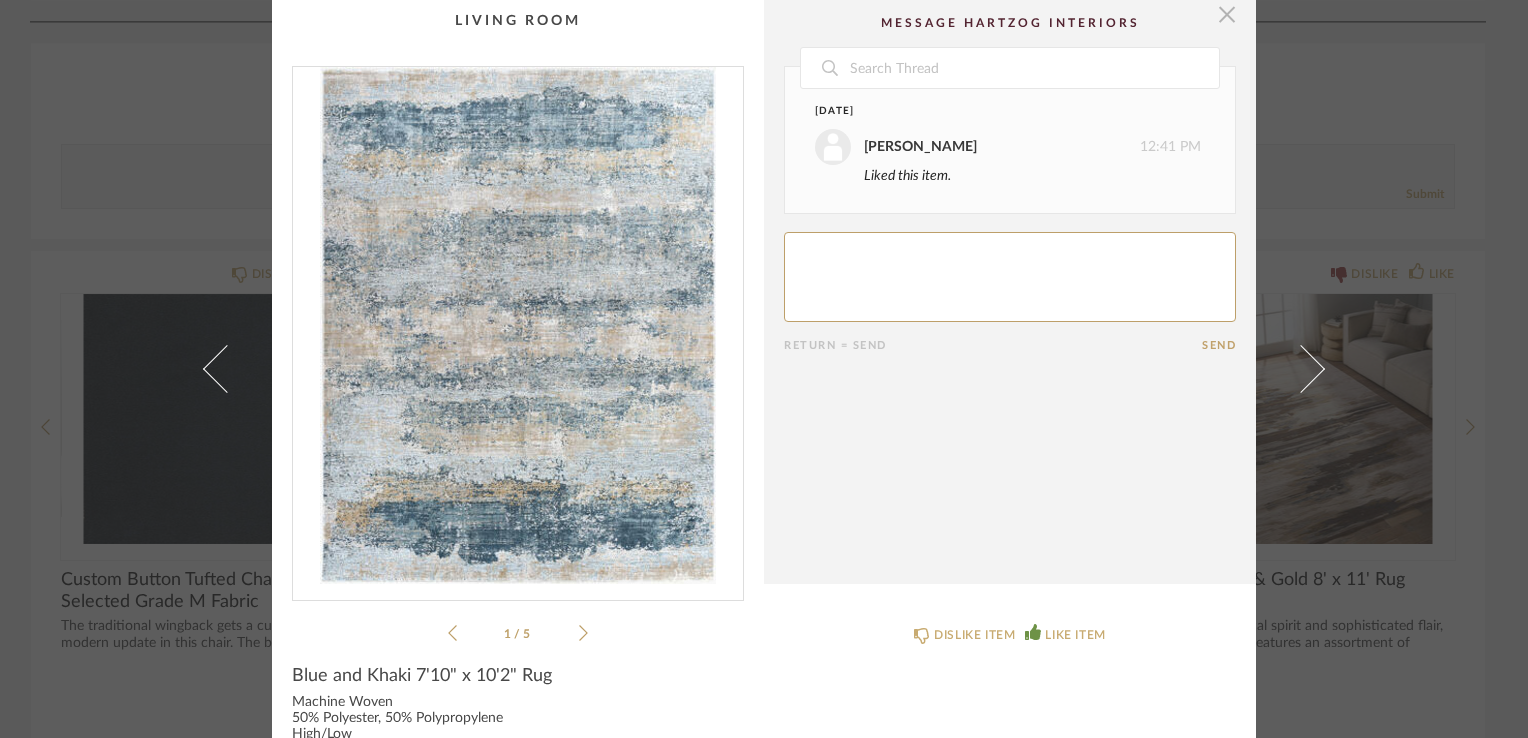 click at bounding box center (1227, 14) 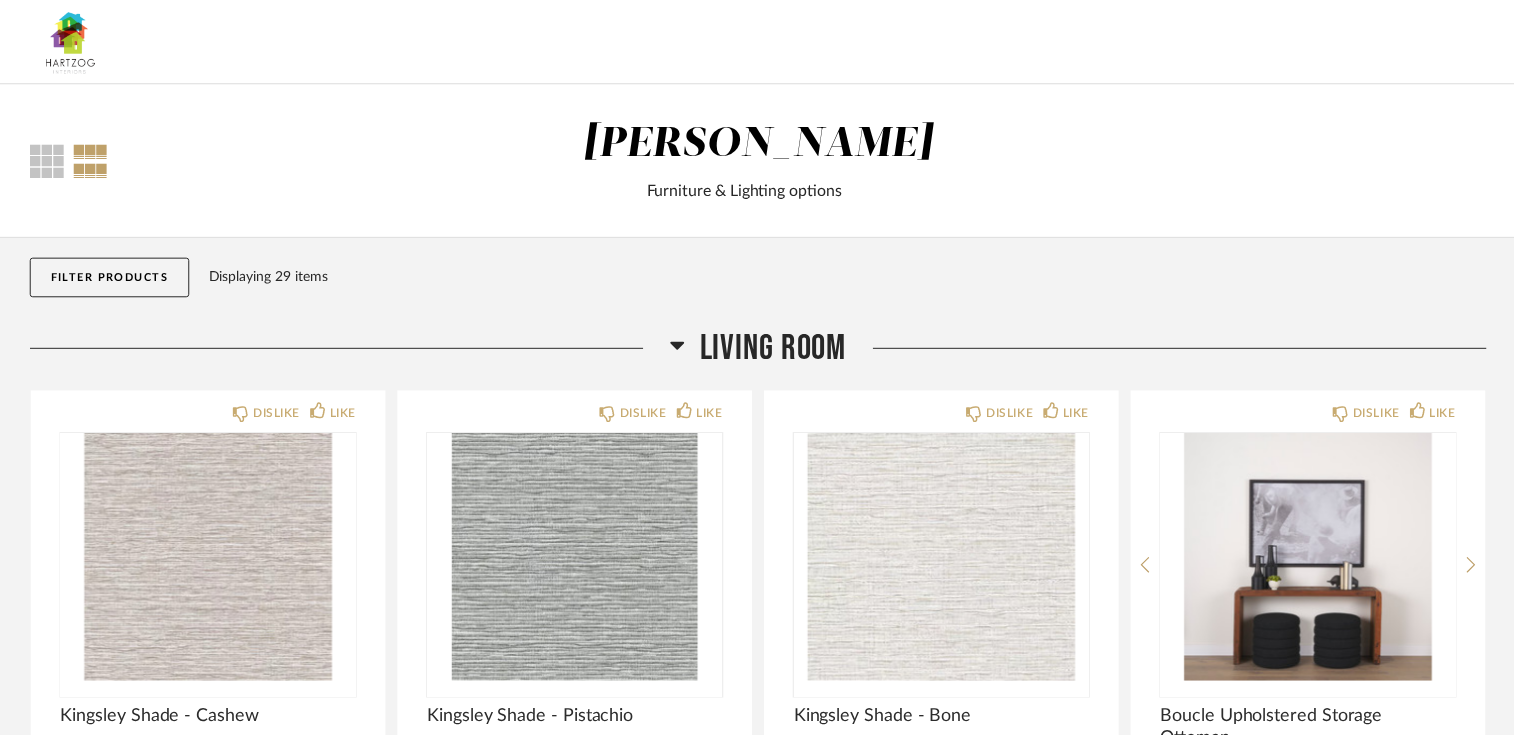 scroll, scrollTop: 1478, scrollLeft: 0, axis: vertical 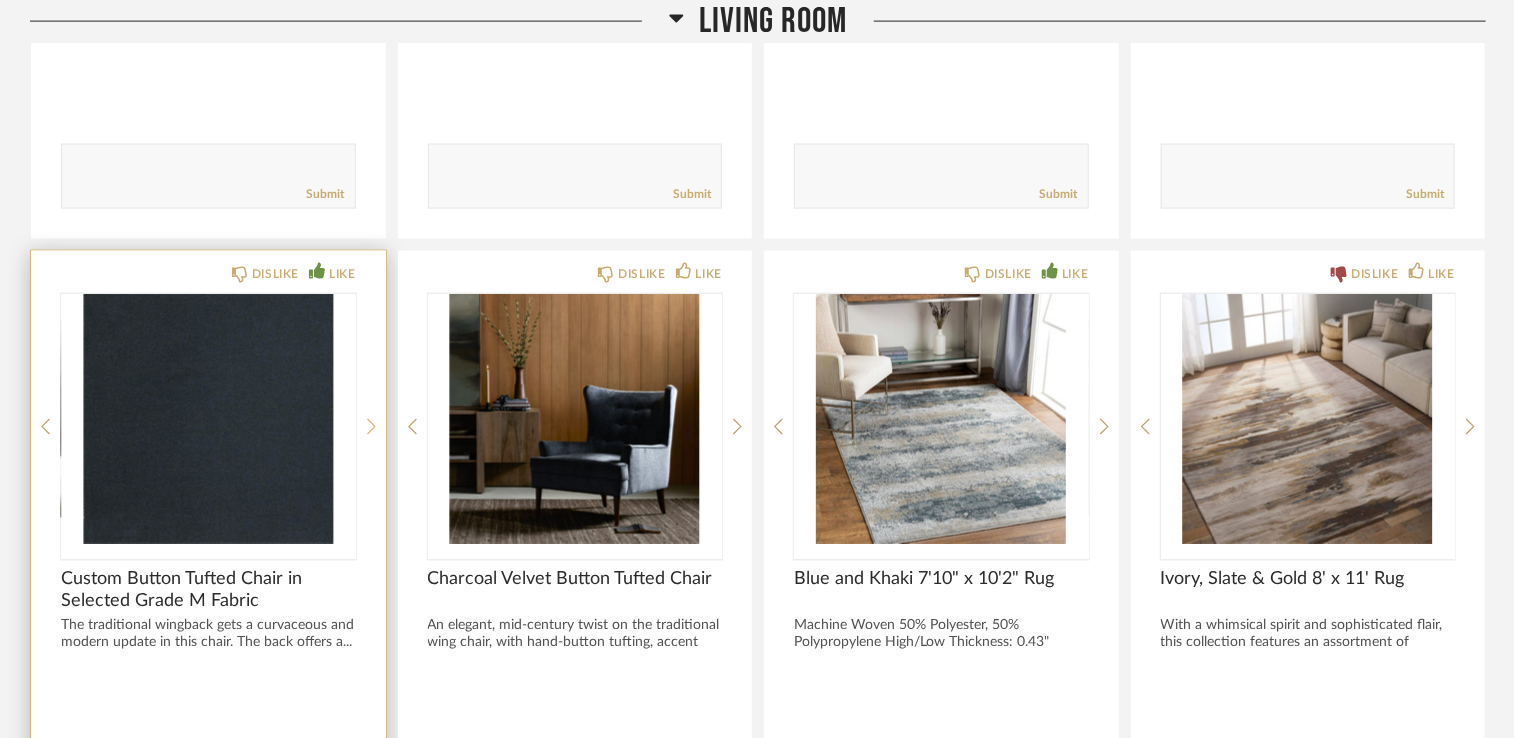 click 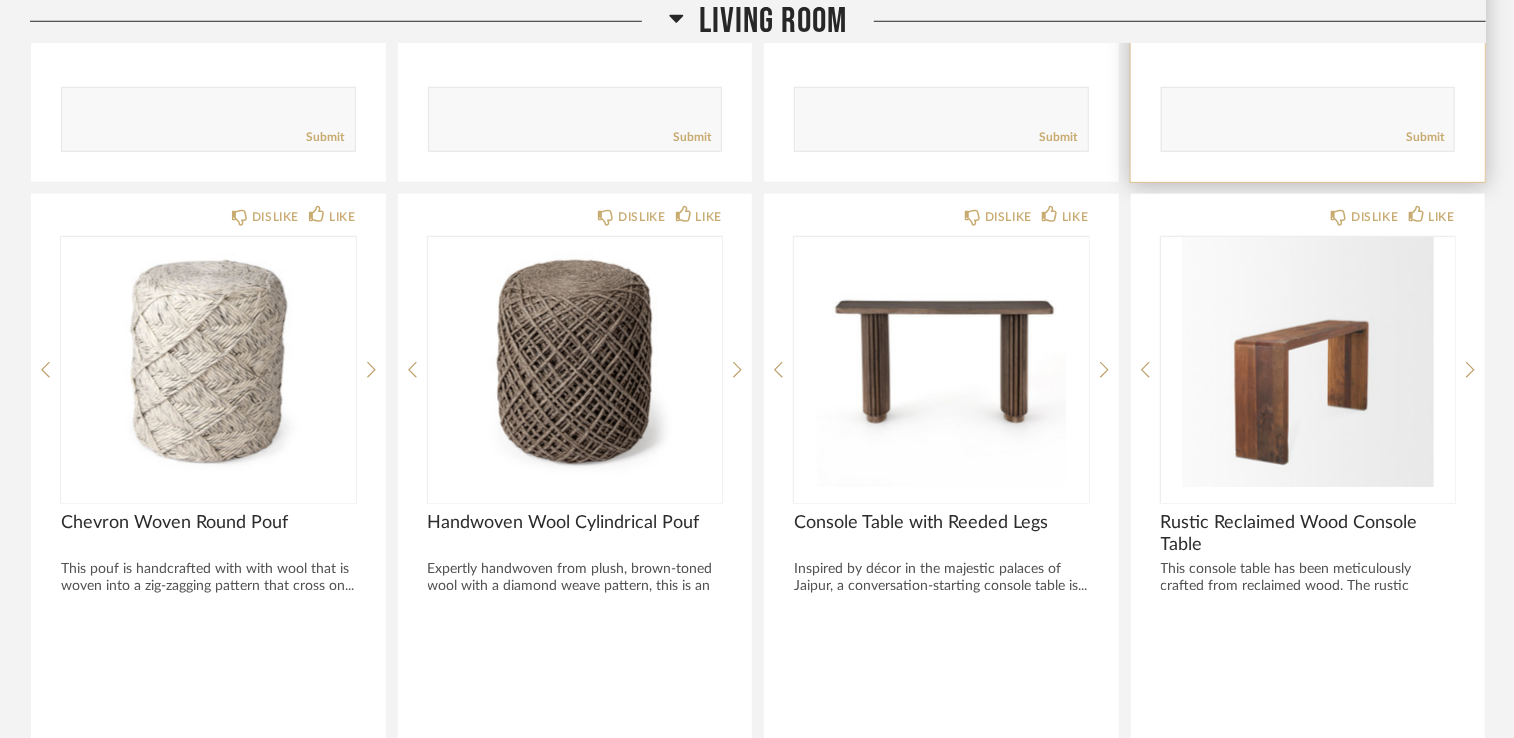 scroll, scrollTop: 868, scrollLeft: 0, axis: vertical 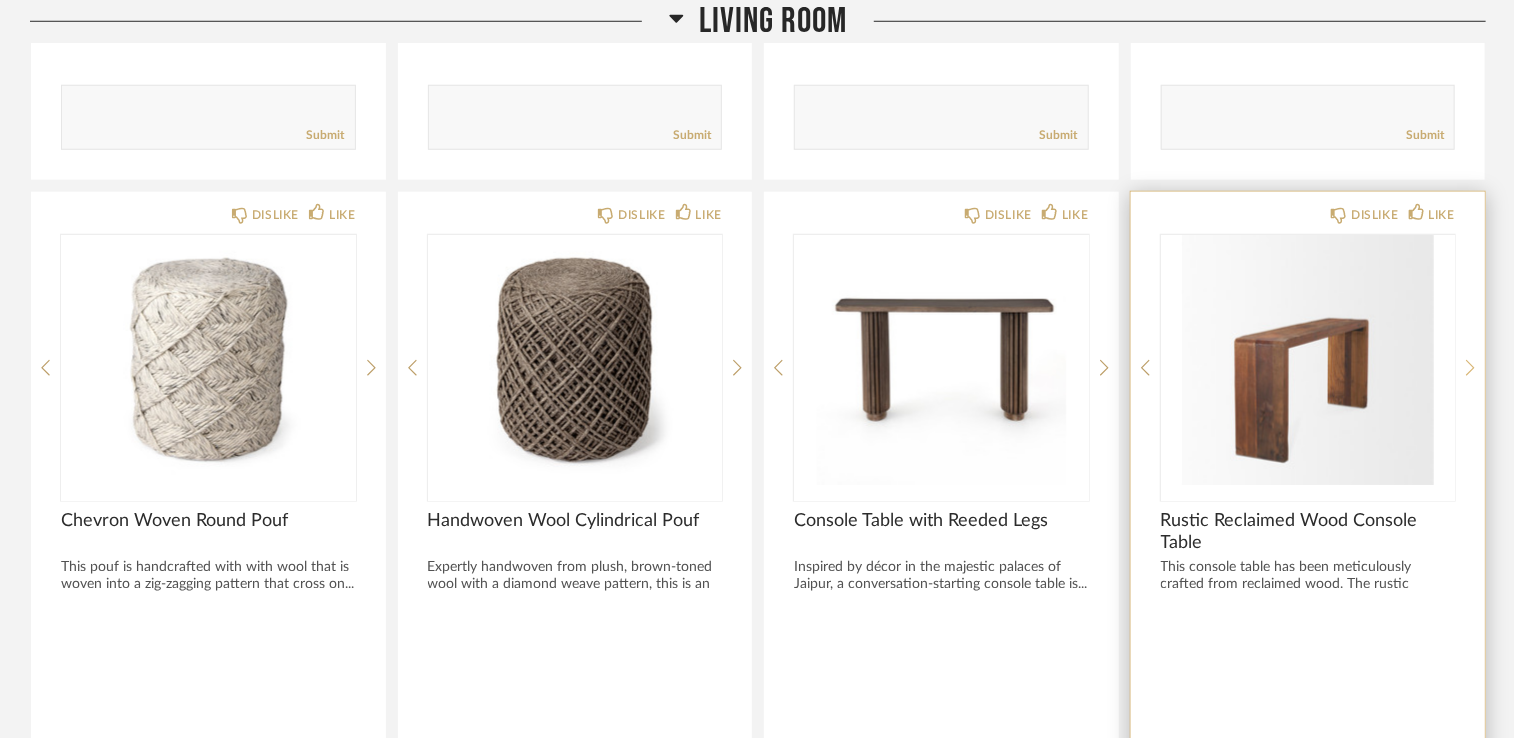 click 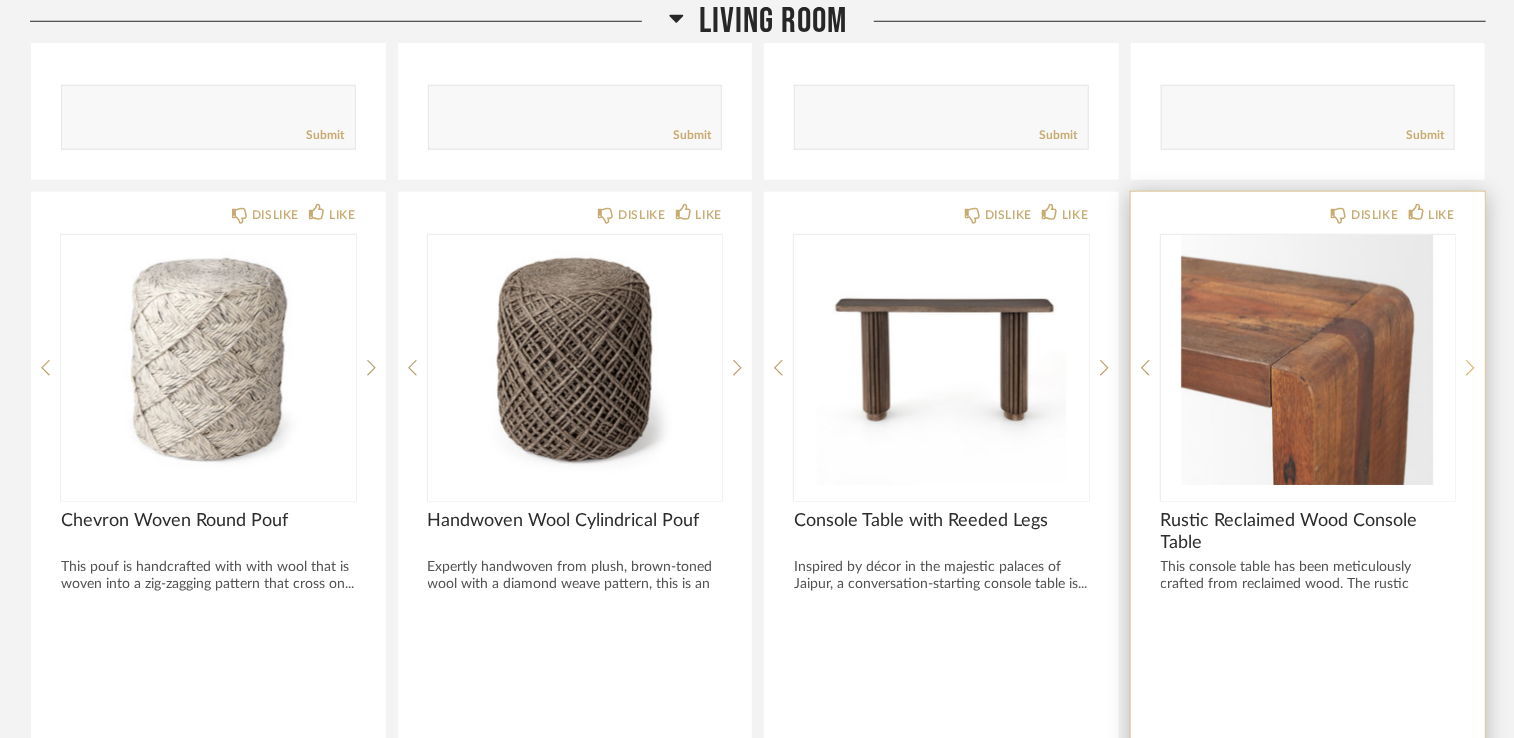 click 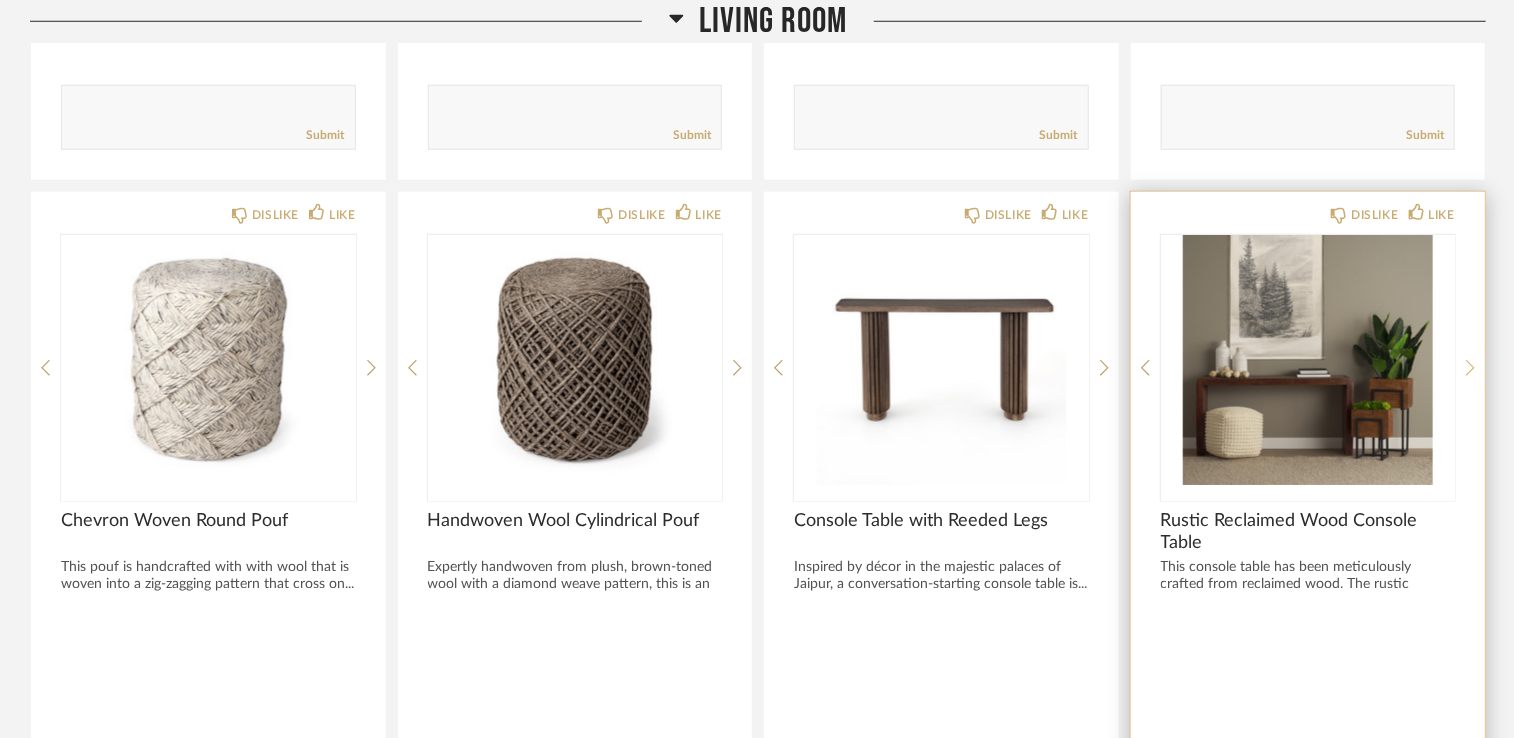 click 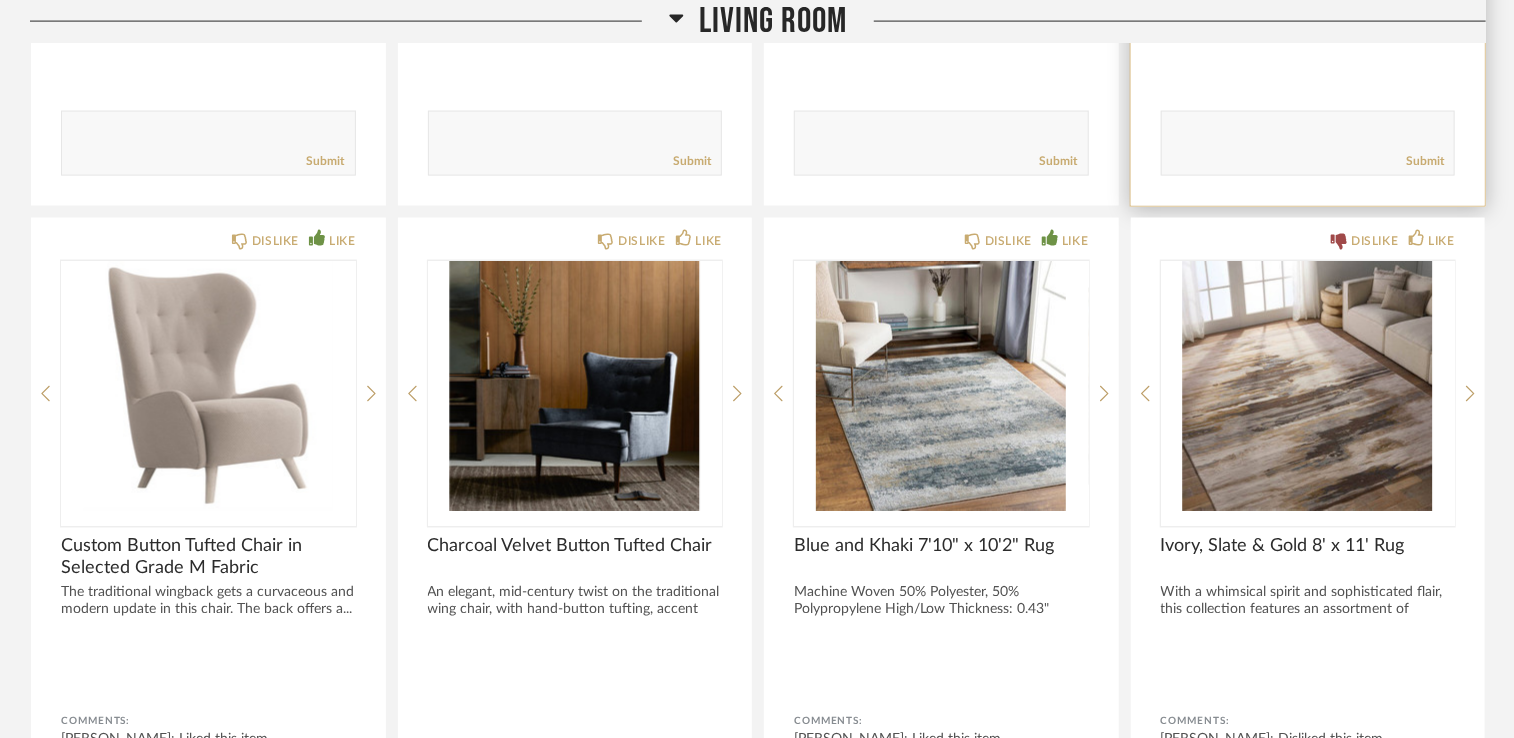 scroll, scrollTop: 1512, scrollLeft: 0, axis: vertical 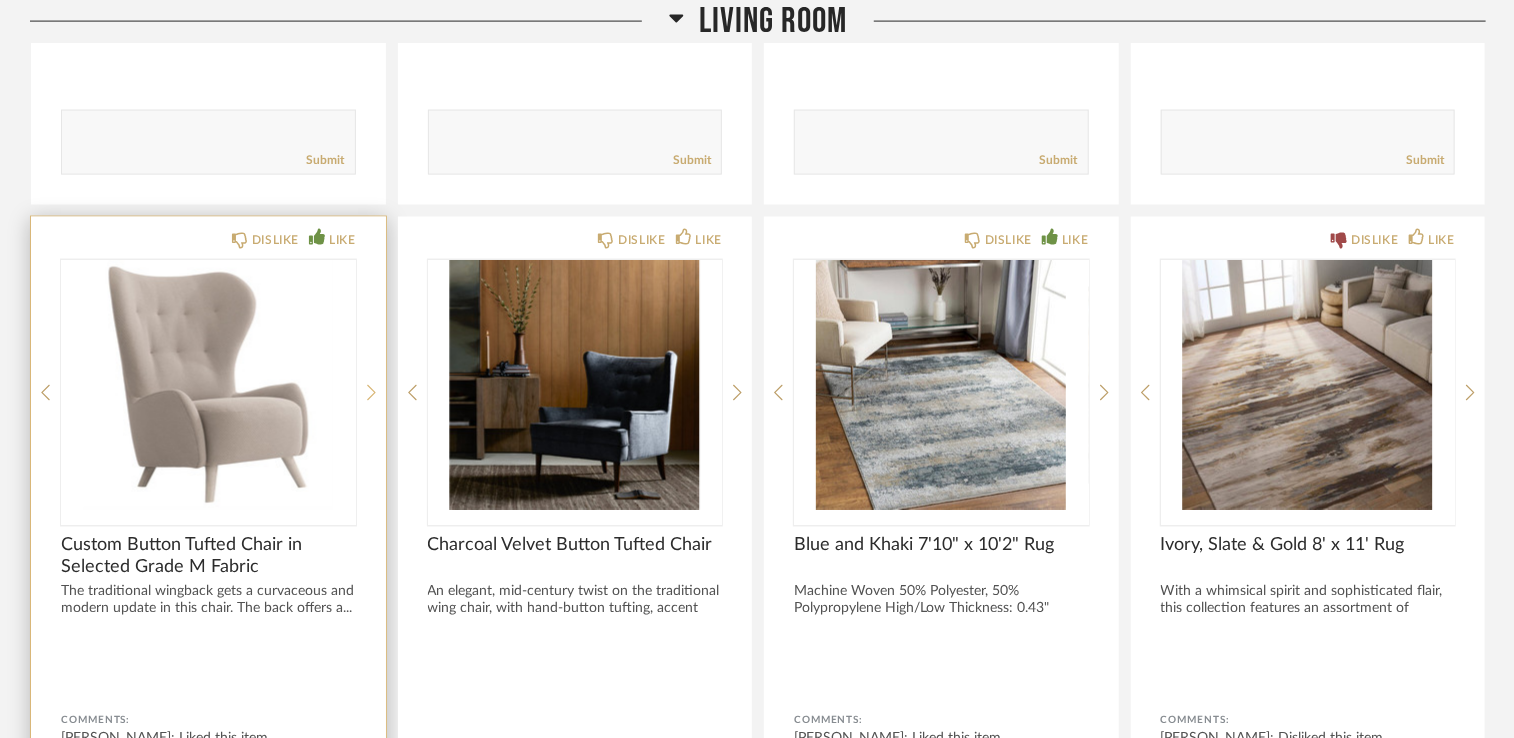 click 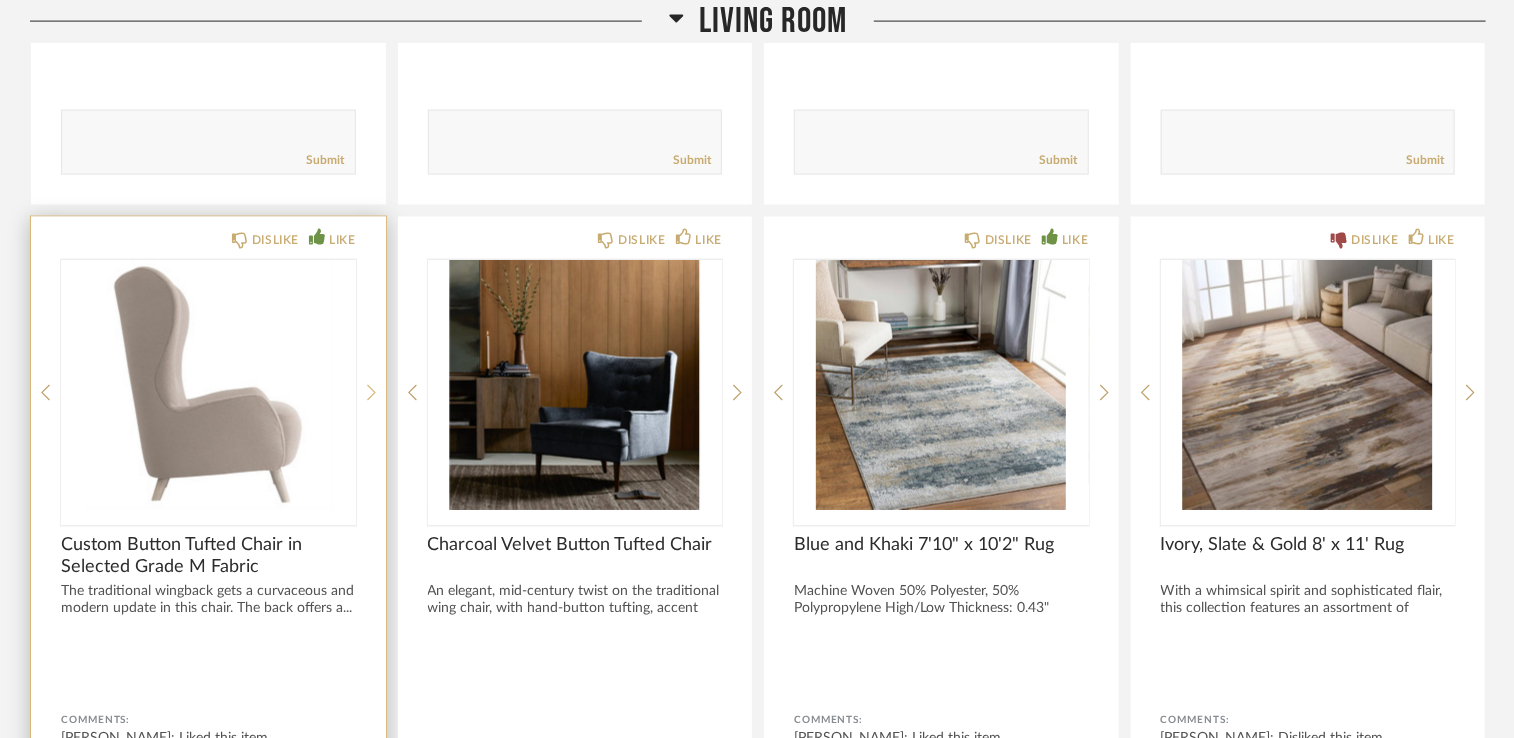 click 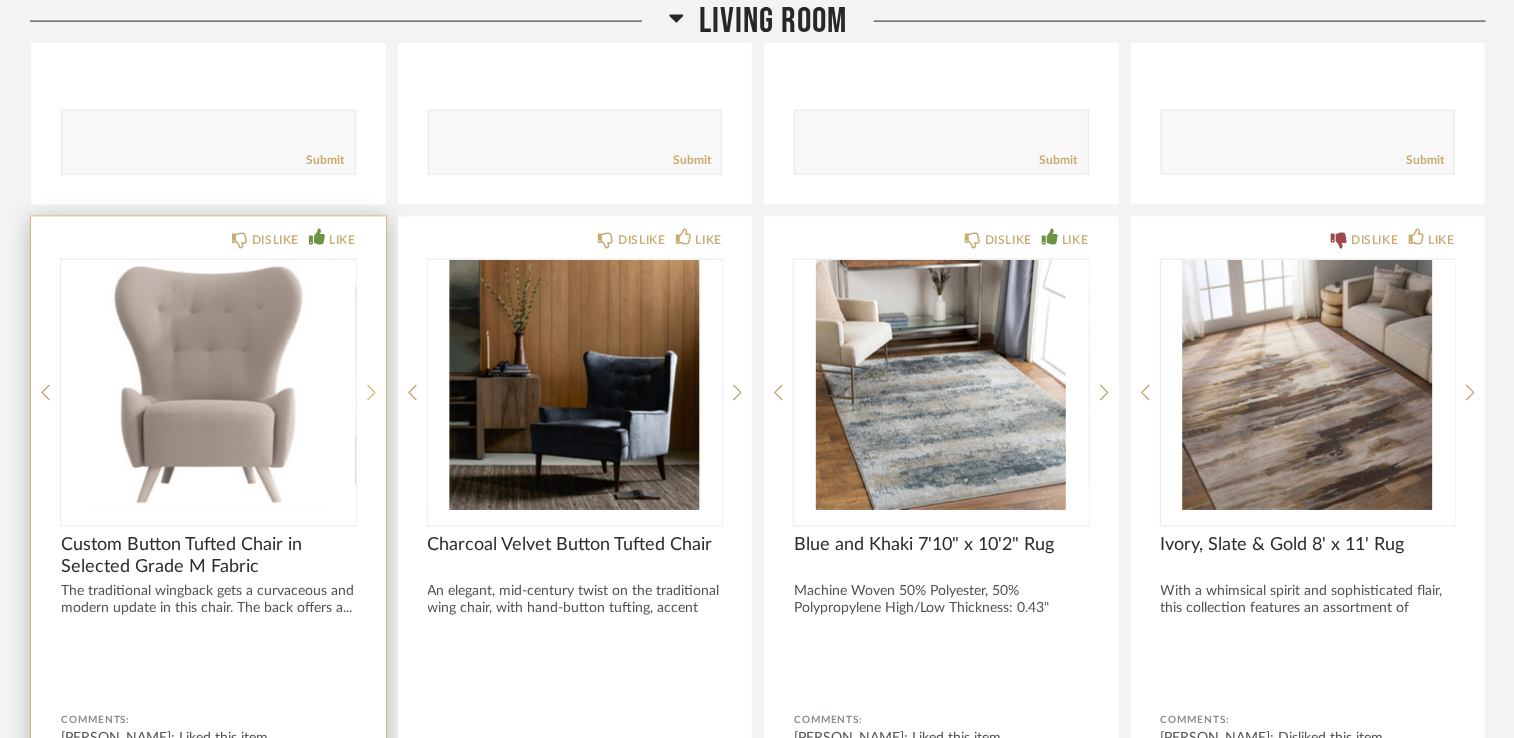 click 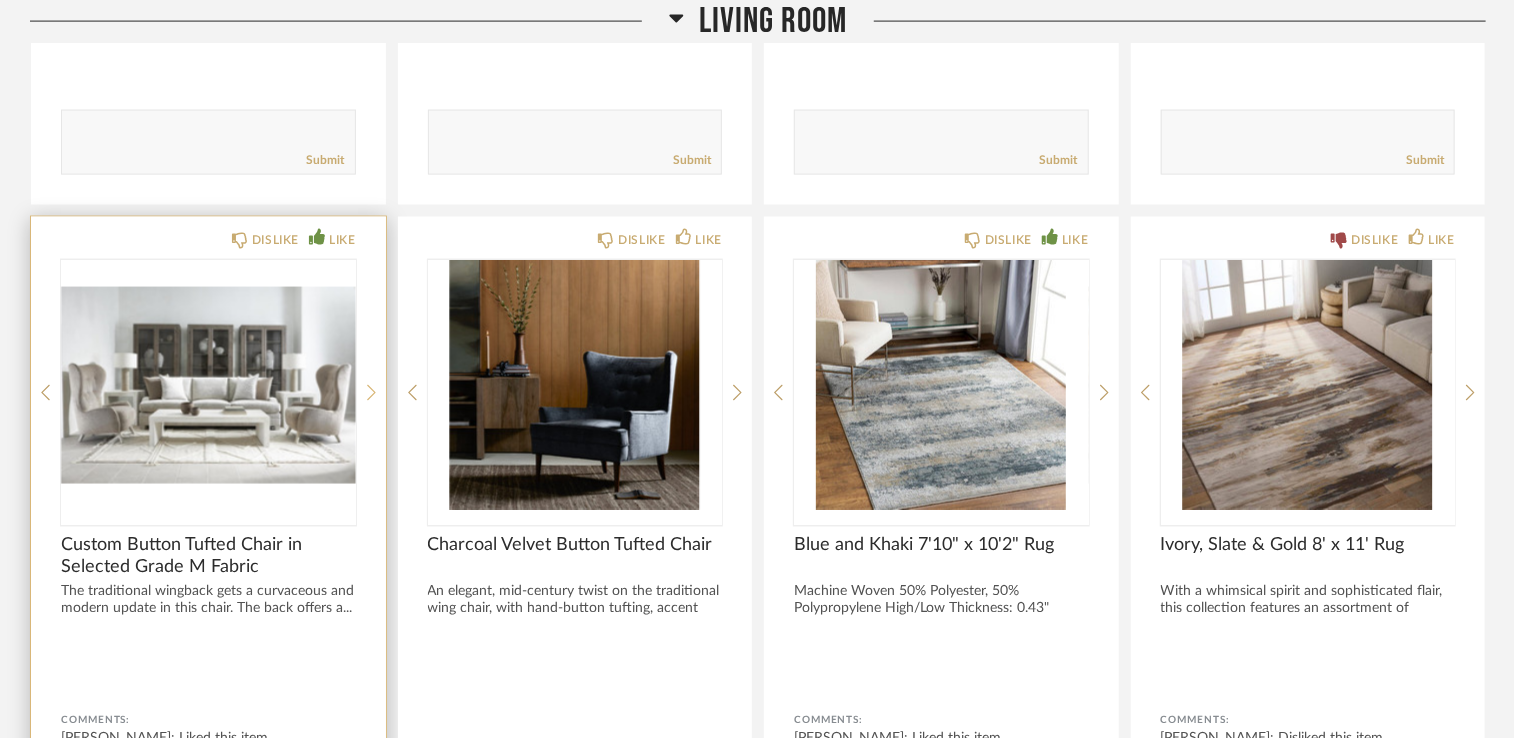 click 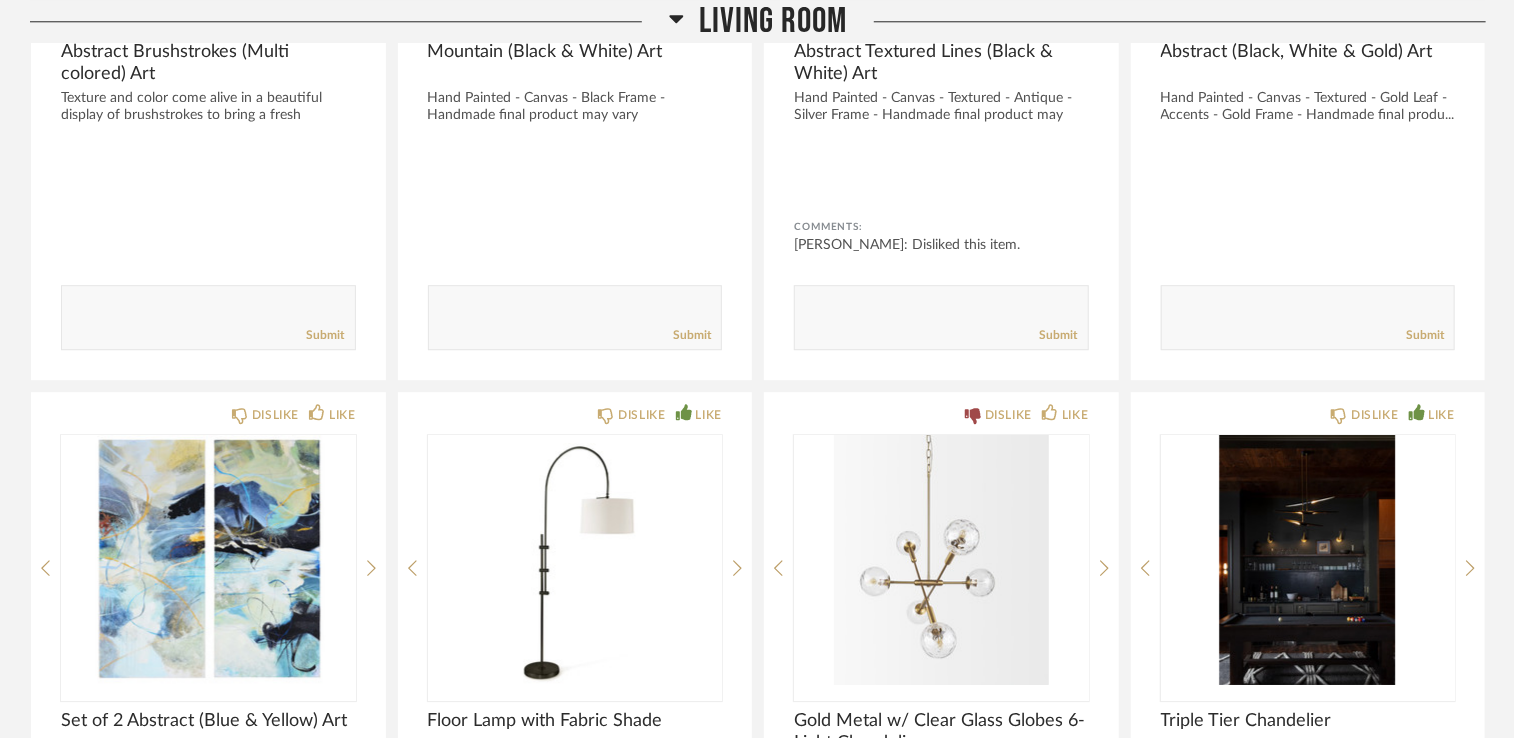 scroll, scrollTop: 2800, scrollLeft: 0, axis: vertical 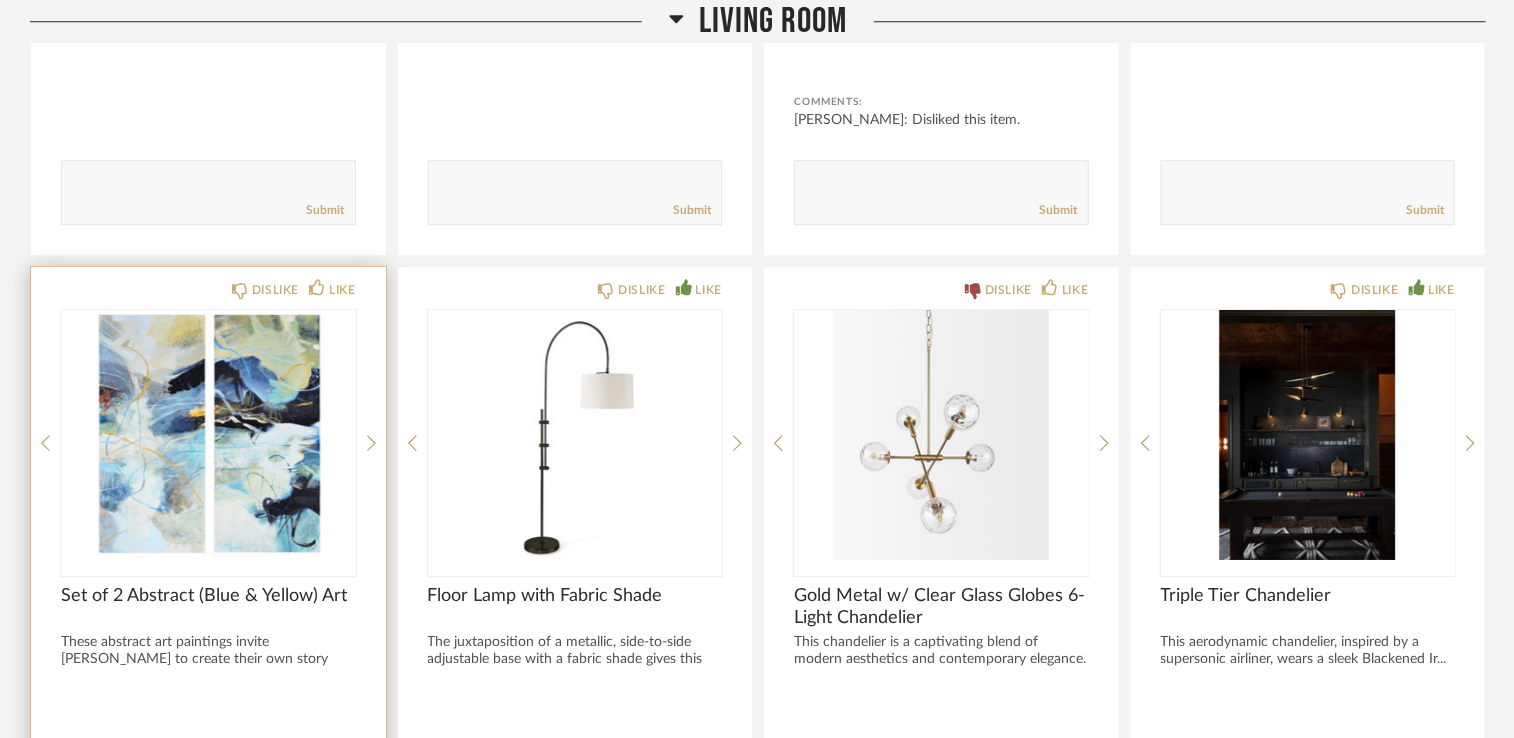 click at bounding box center [208, 435] 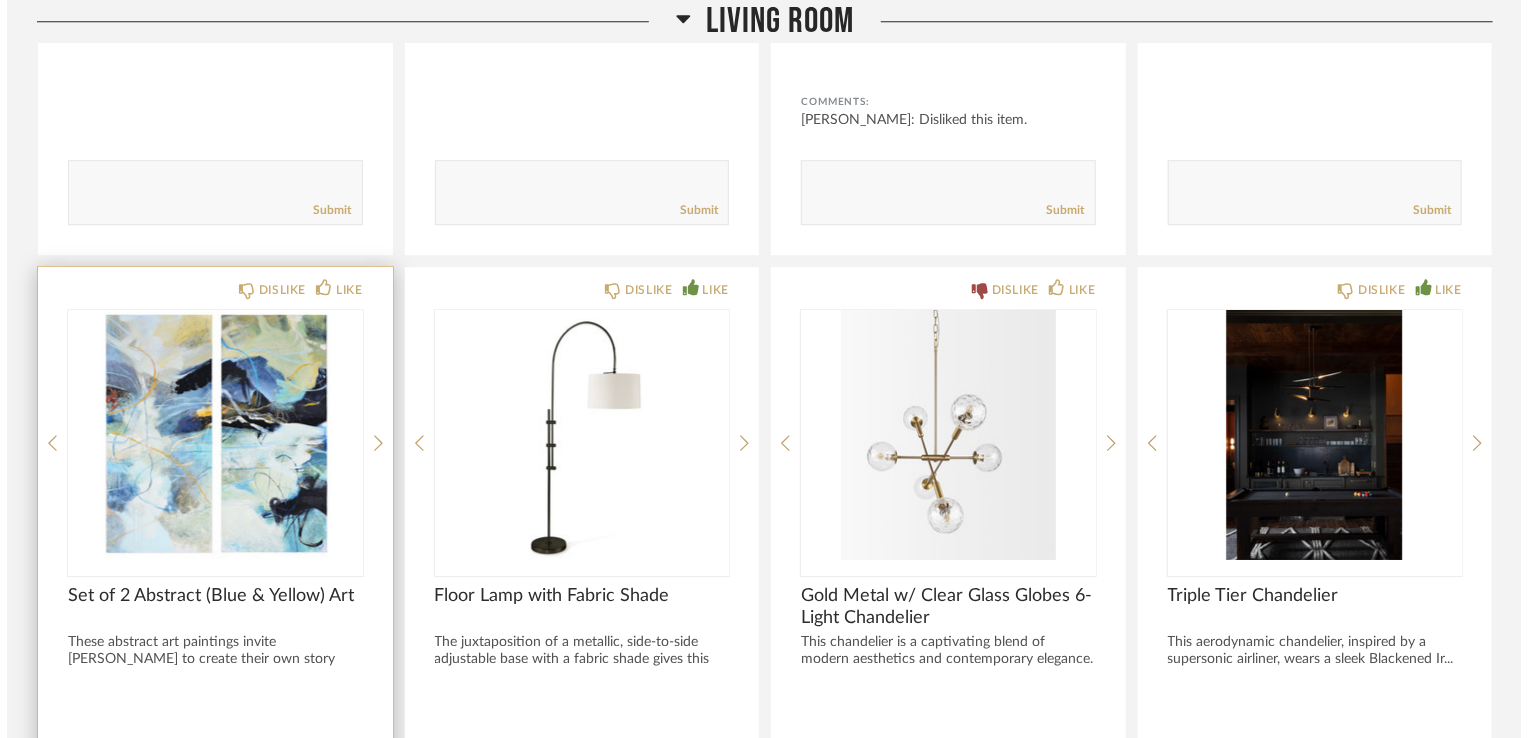scroll, scrollTop: 0, scrollLeft: 0, axis: both 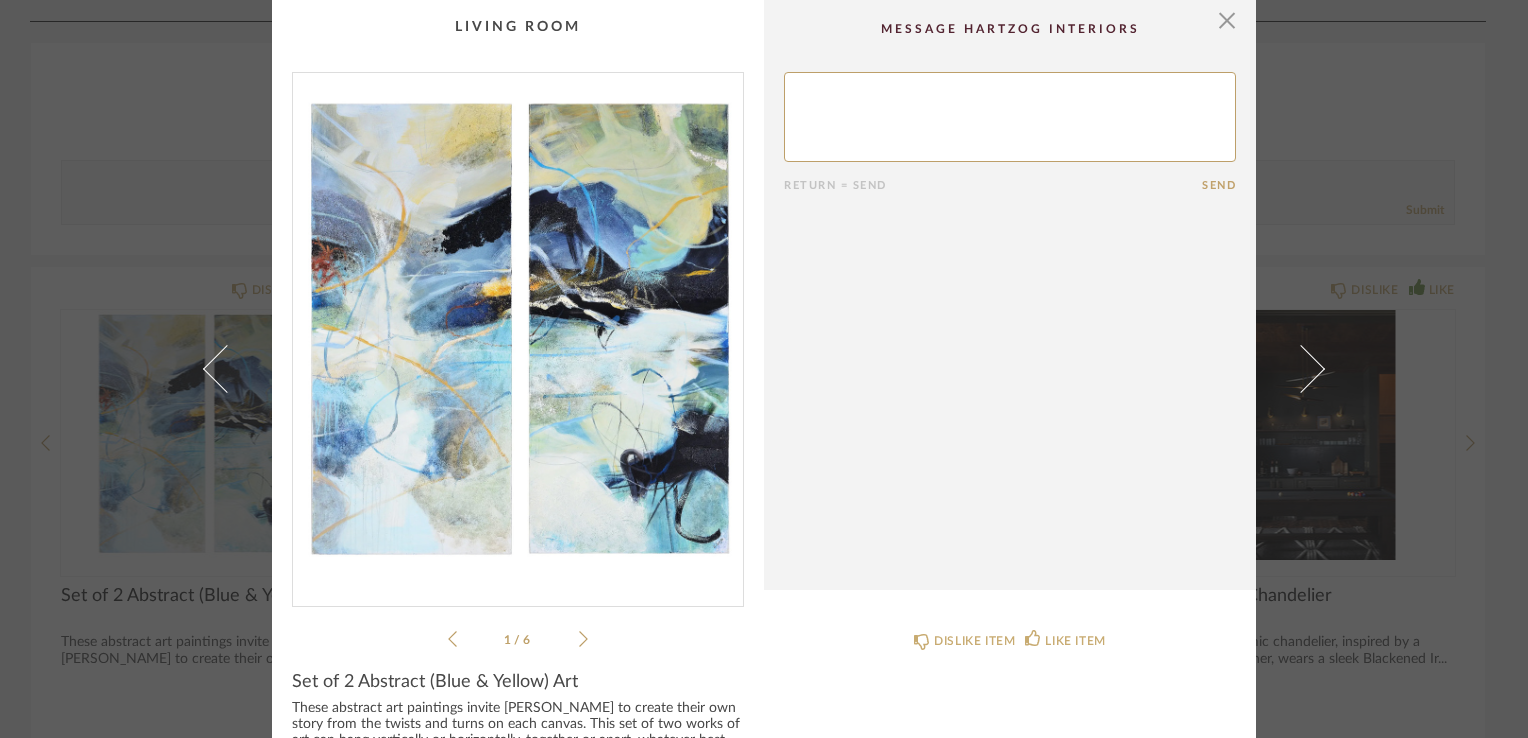 click 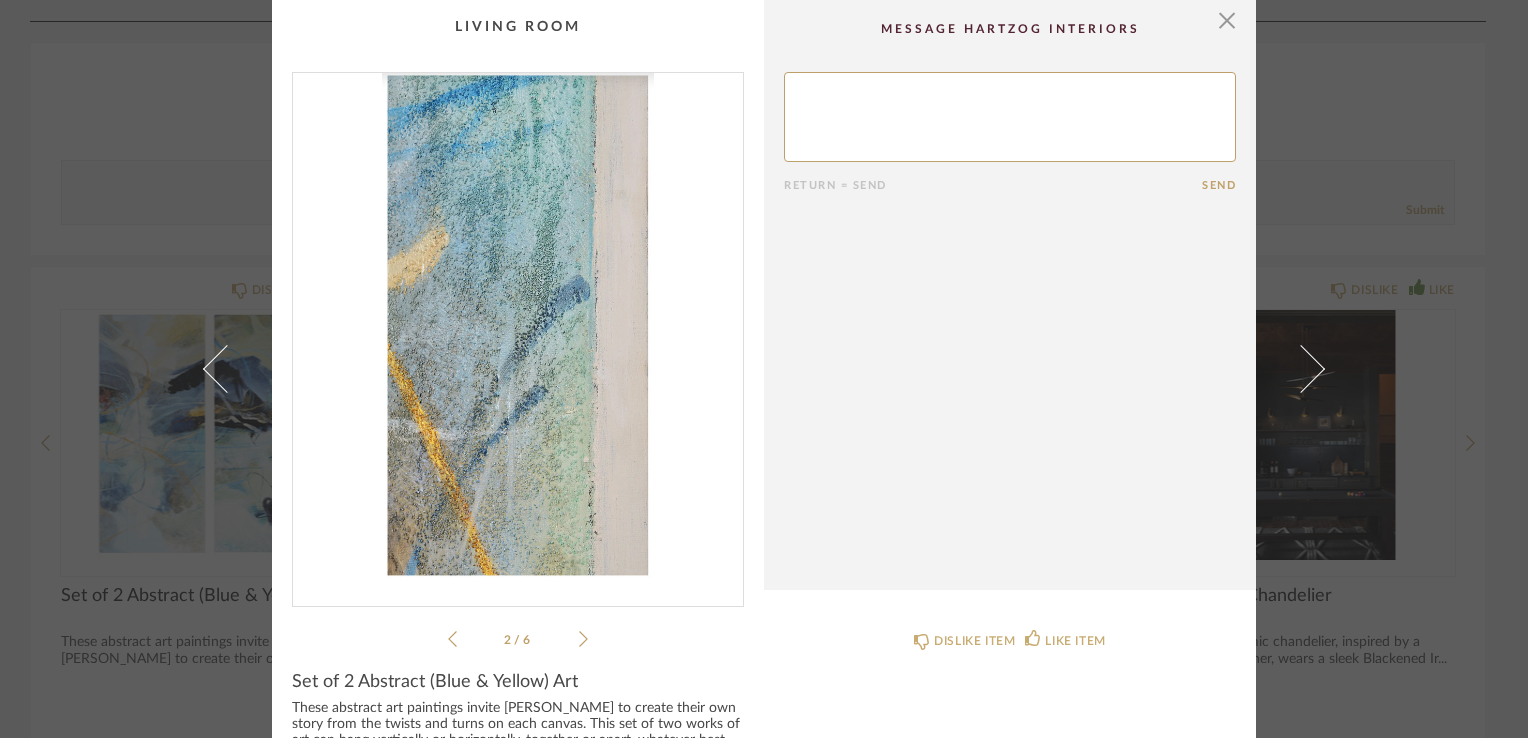 click 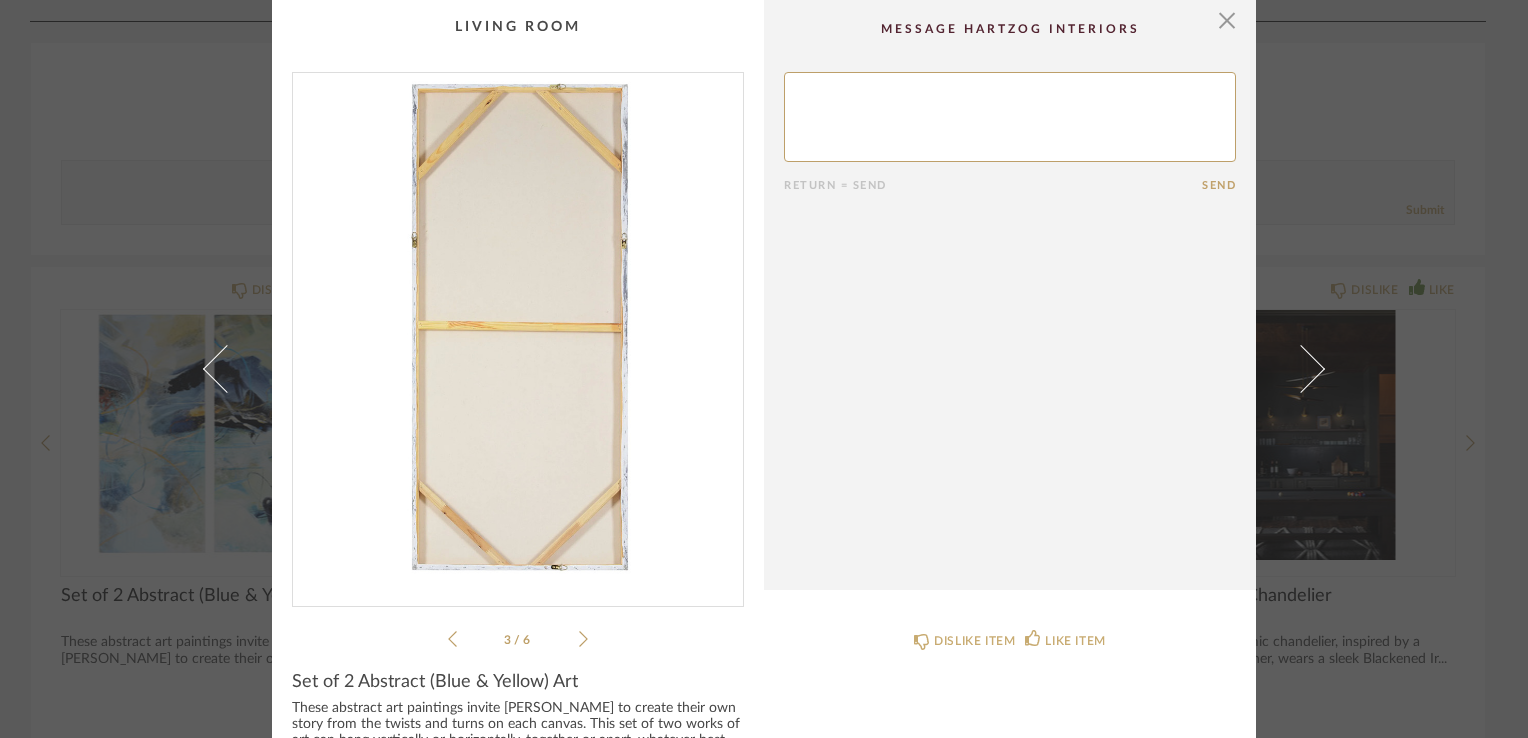 click 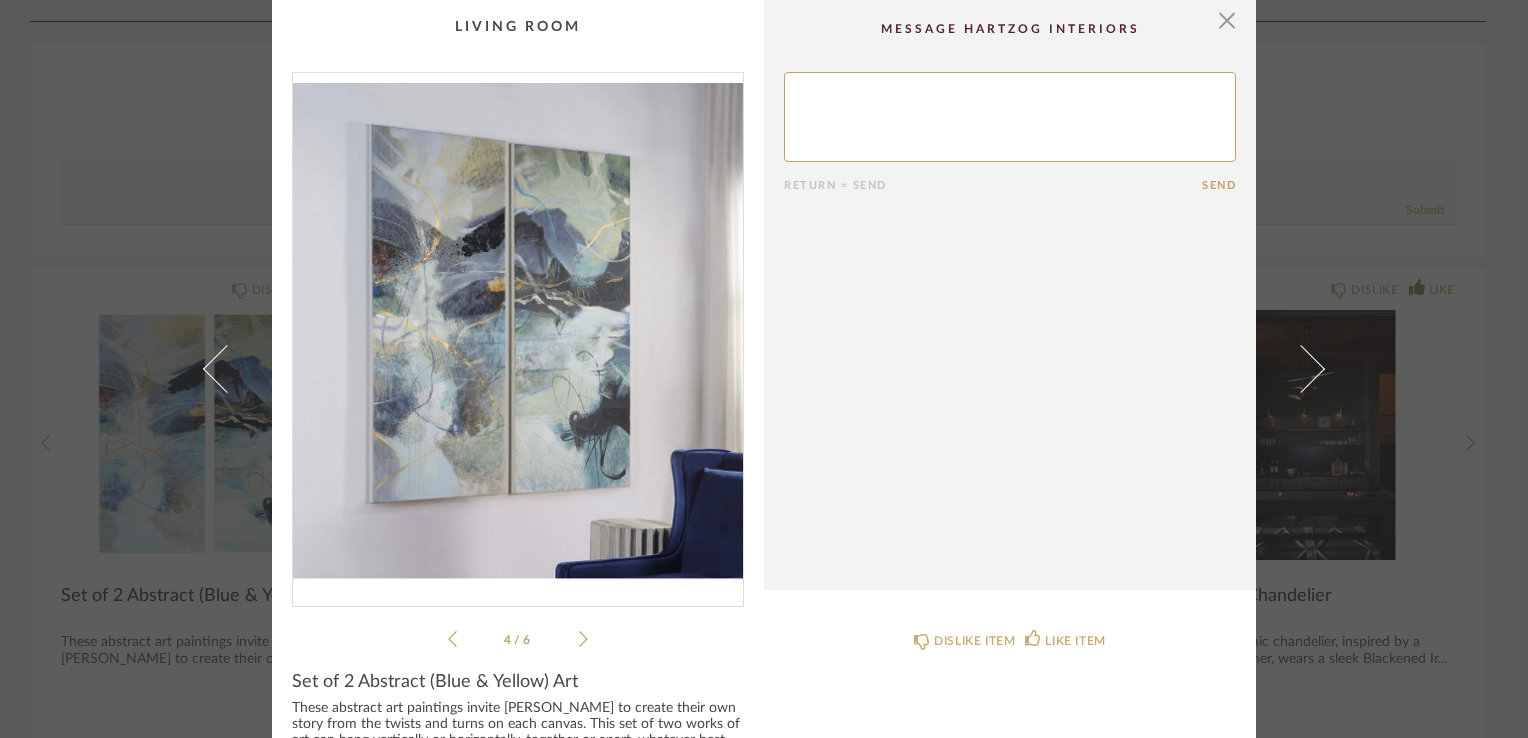 click 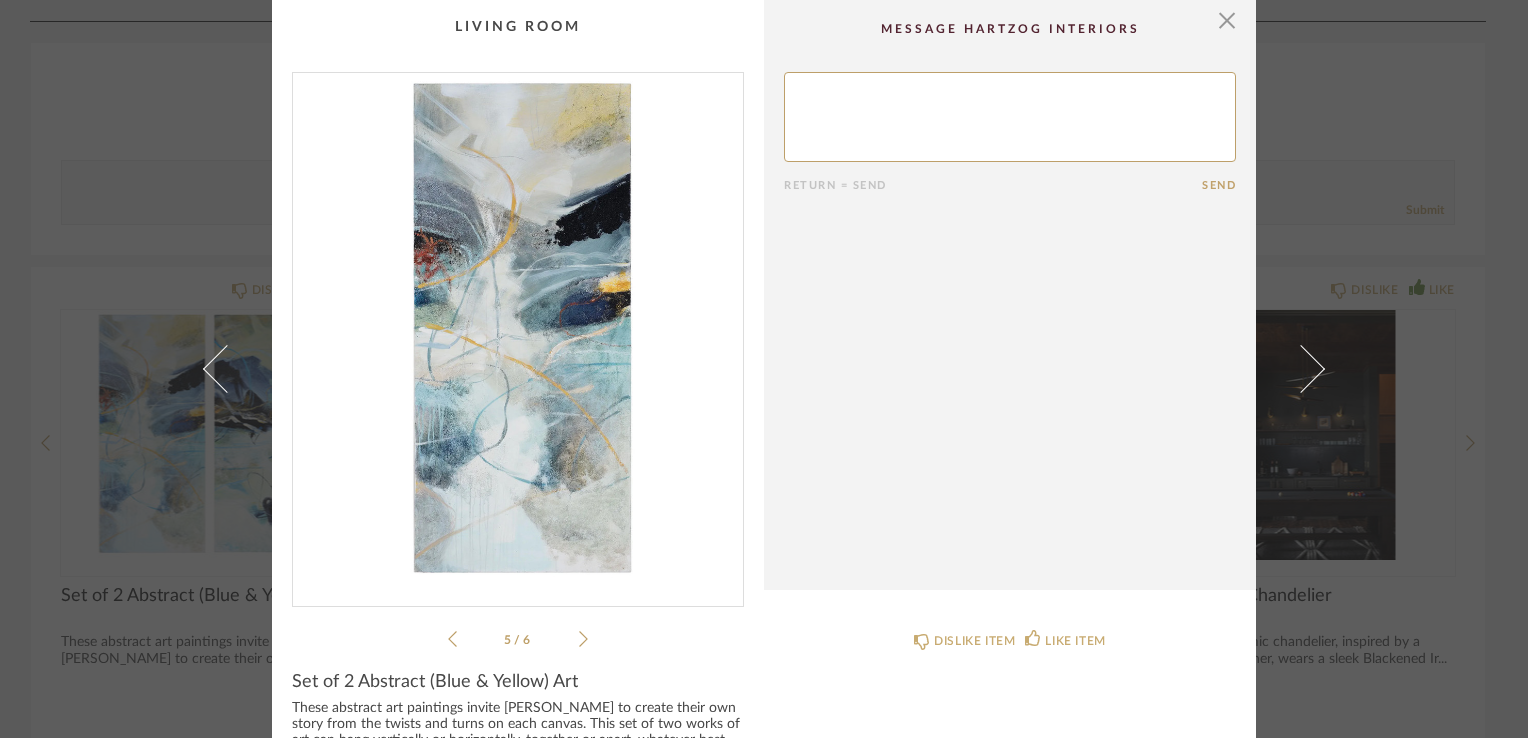 click 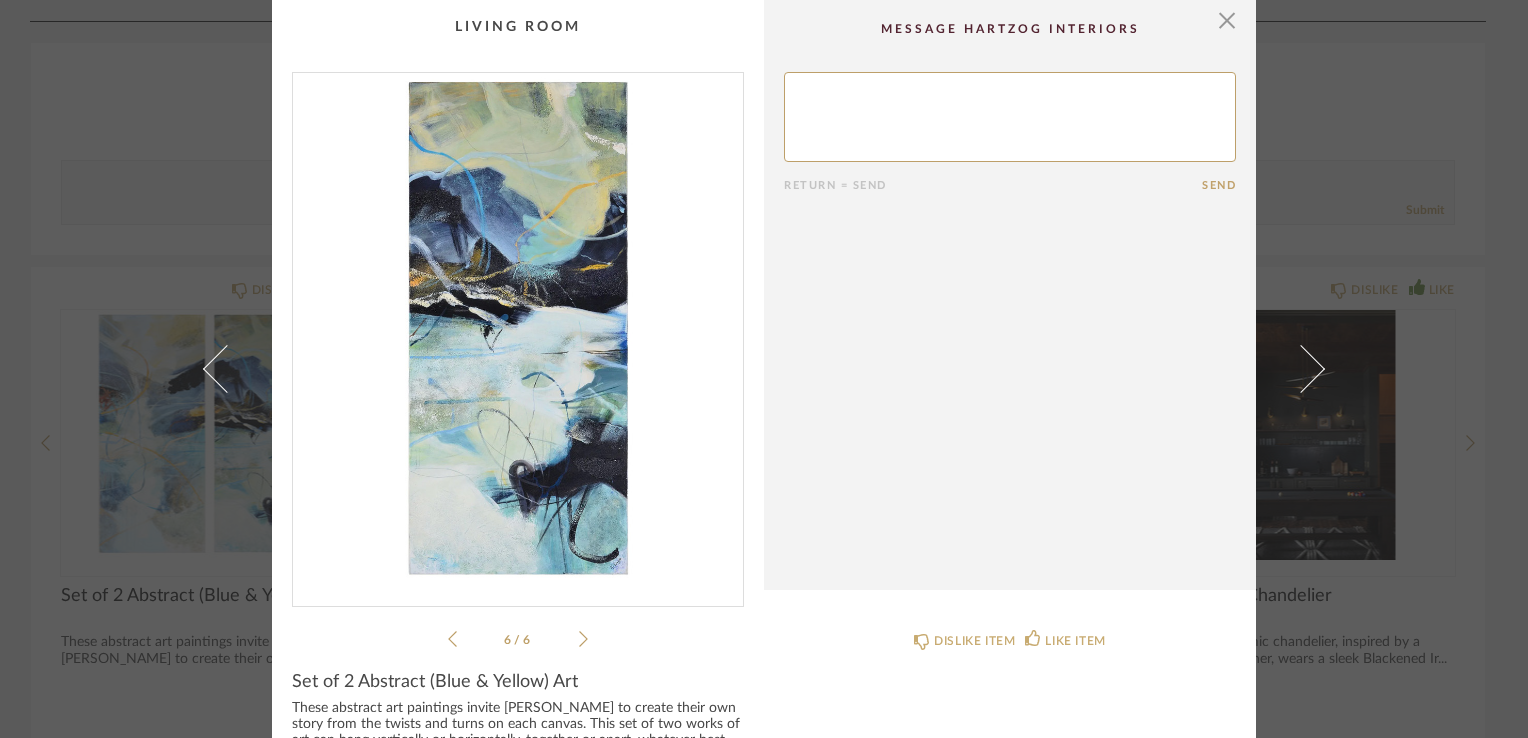 click 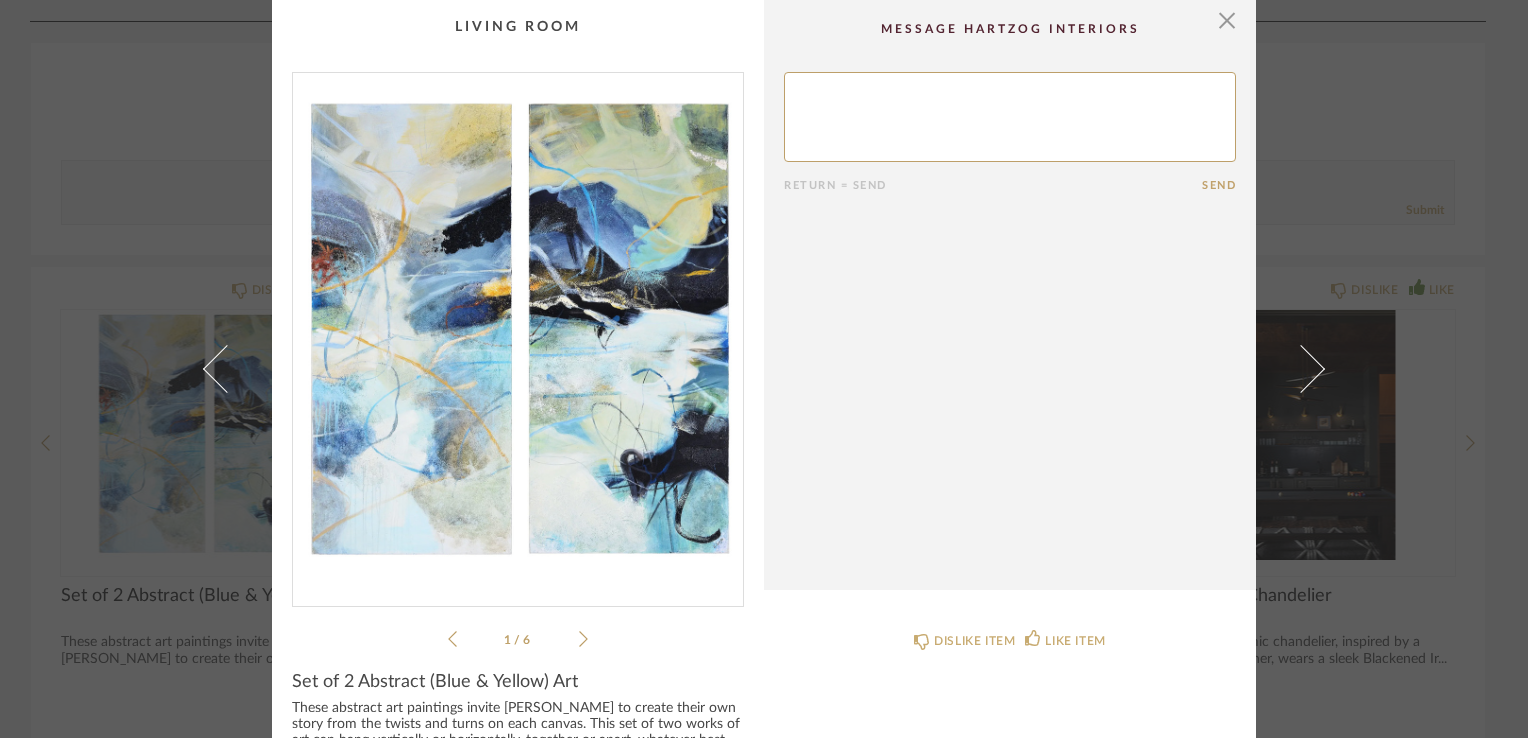 scroll, scrollTop: 193, scrollLeft: 0, axis: vertical 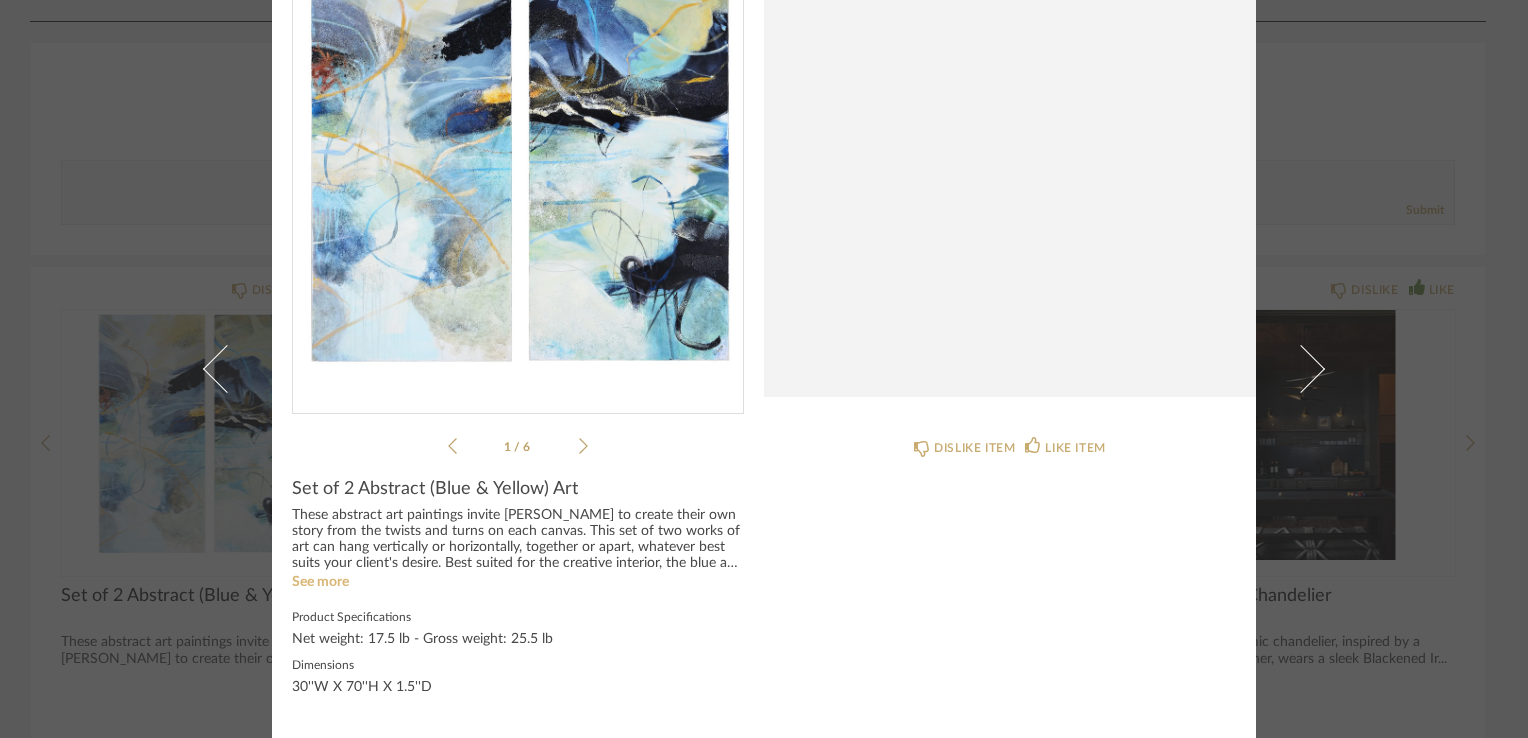 click on "See more" 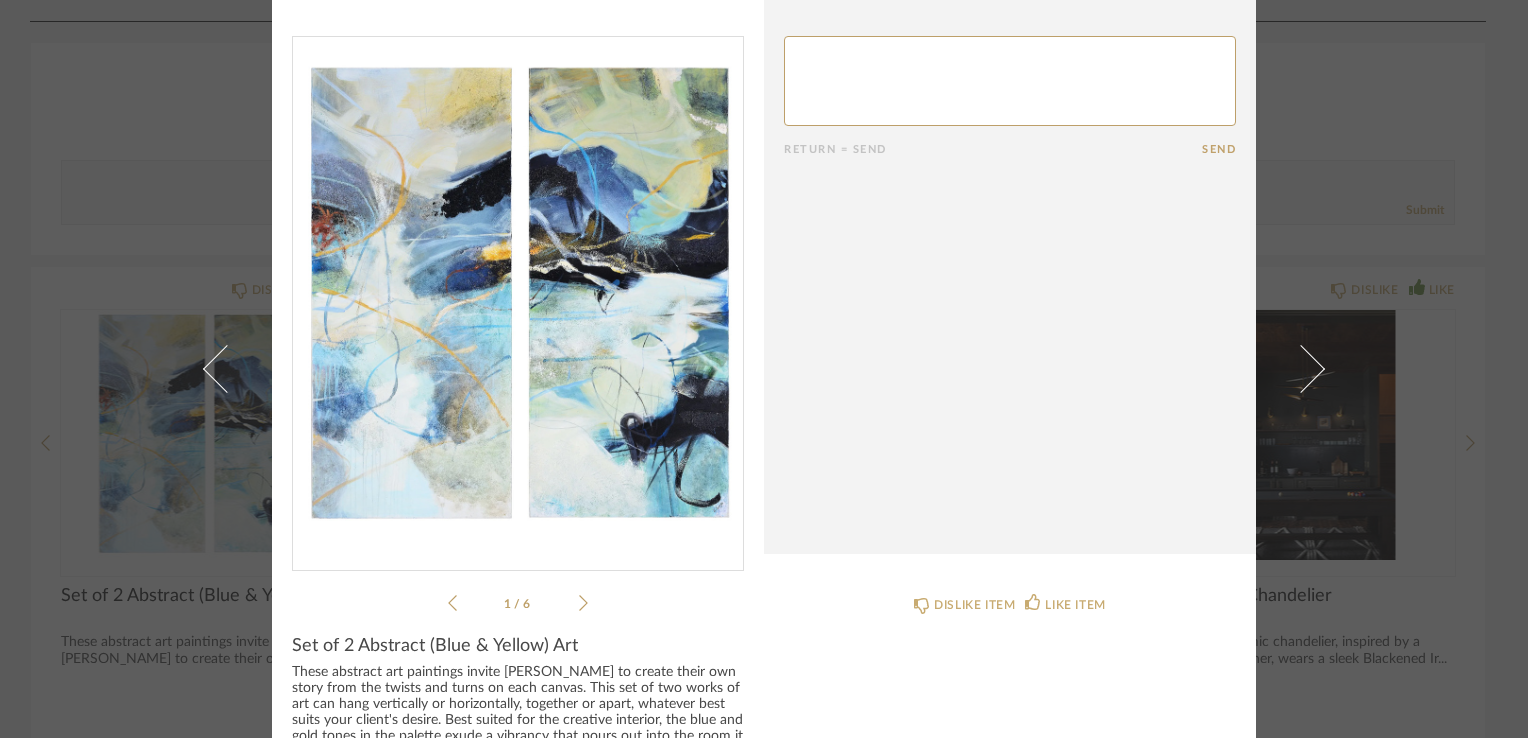 scroll, scrollTop: 0, scrollLeft: 0, axis: both 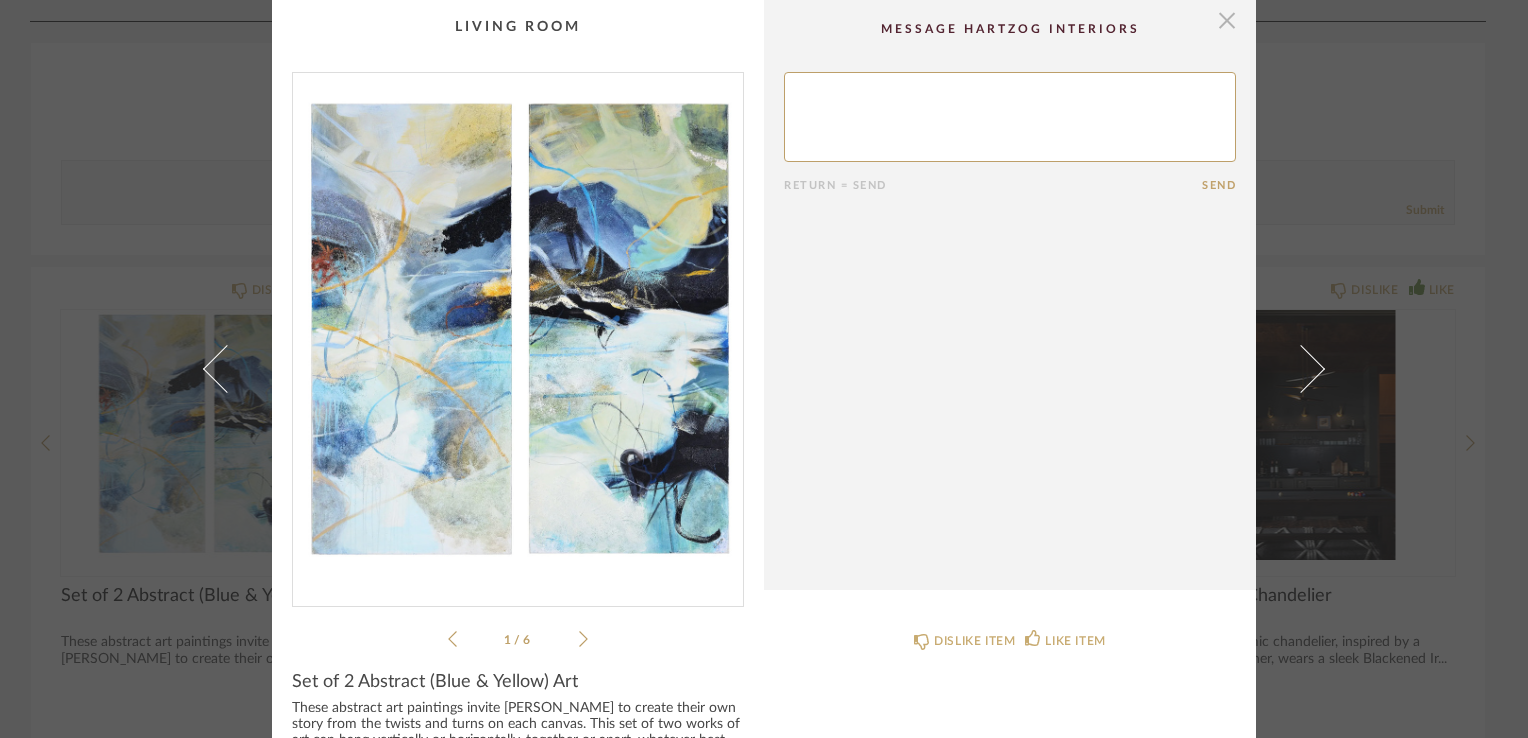 click at bounding box center (1227, 20) 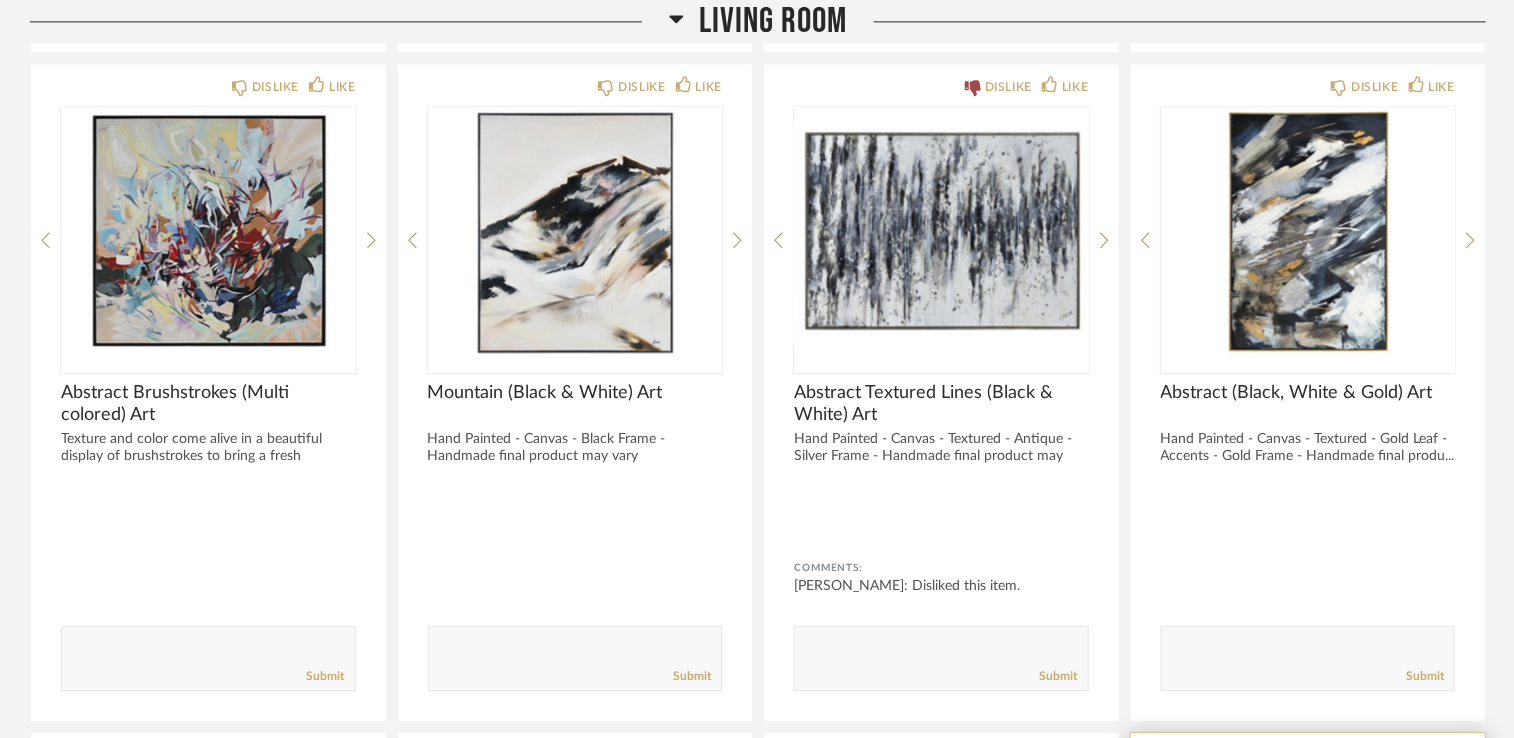 scroll, scrollTop: 2343, scrollLeft: 0, axis: vertical 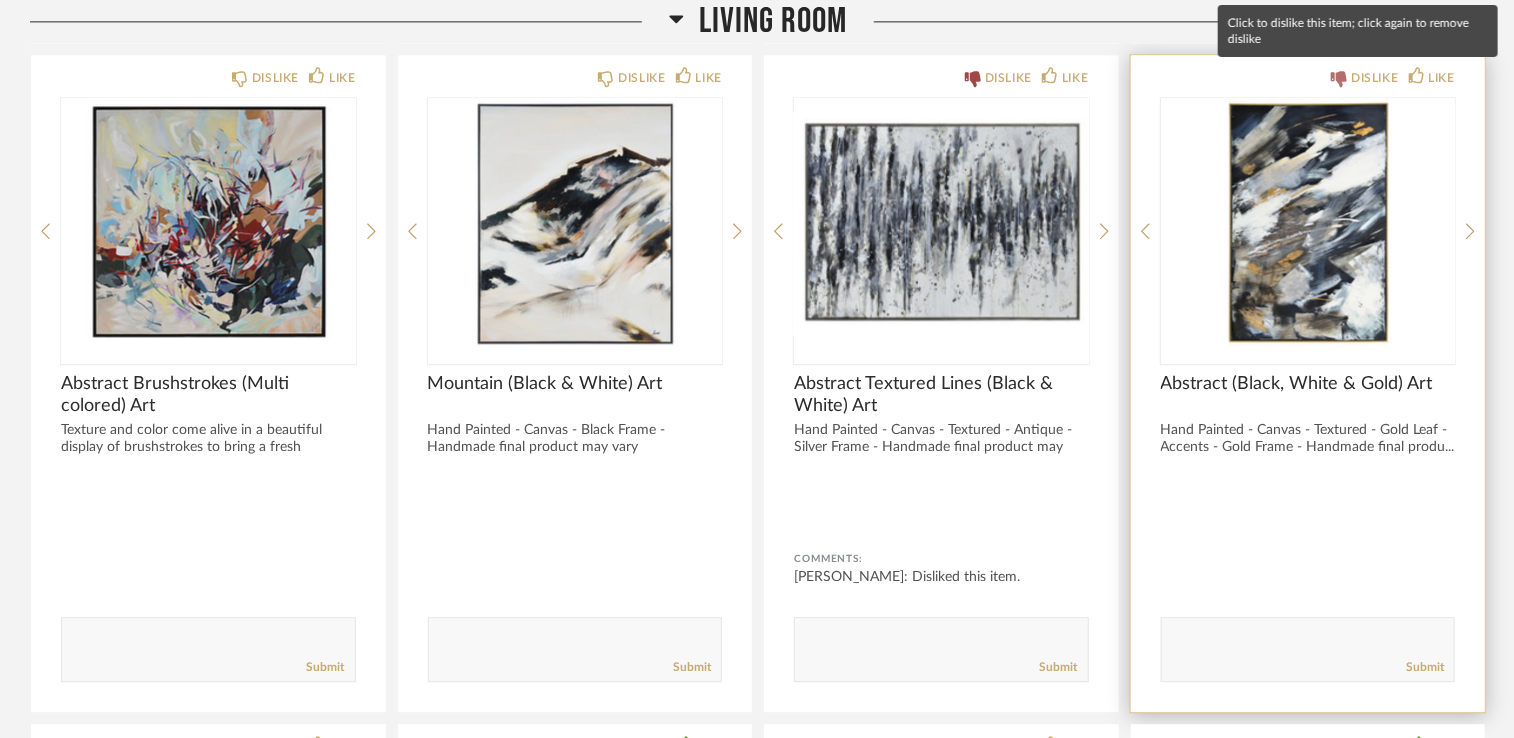 click on "DISLIKE" 